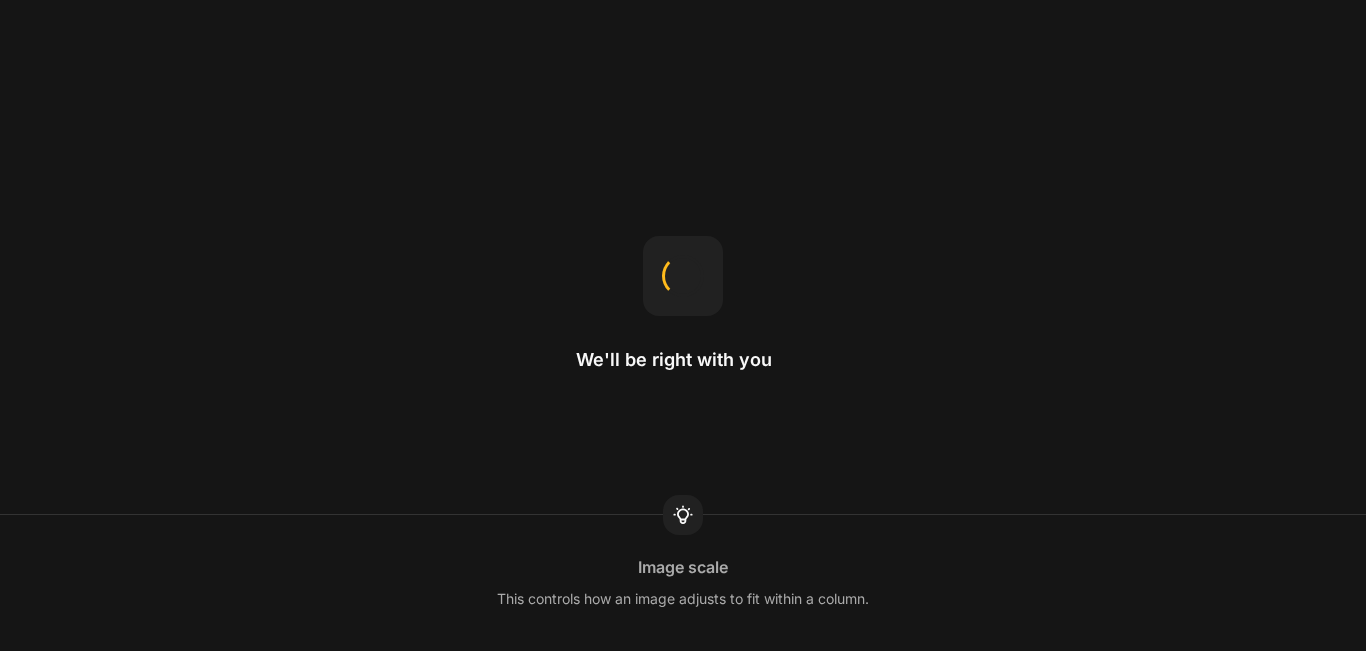 scroll, scrollTop: 0, scrollLeft: 0, axis: both 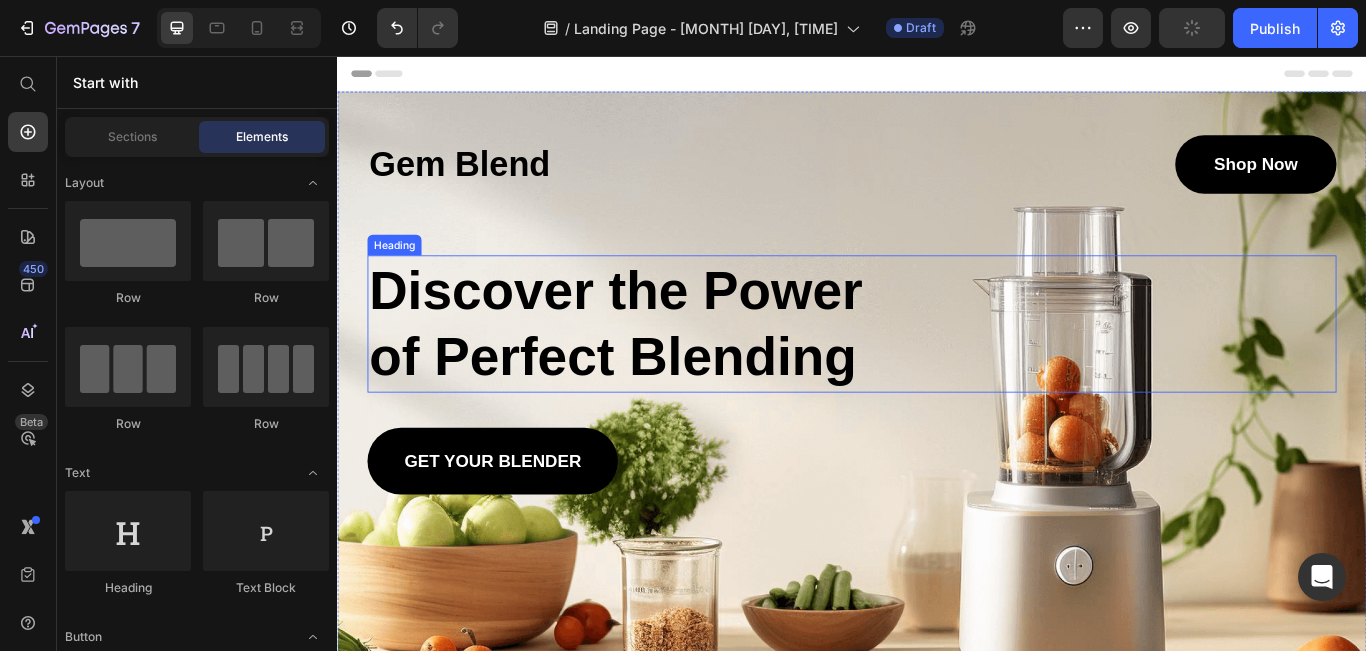 click on "Discover the Power of Perfect Blending" at bounding box center (681, 368) 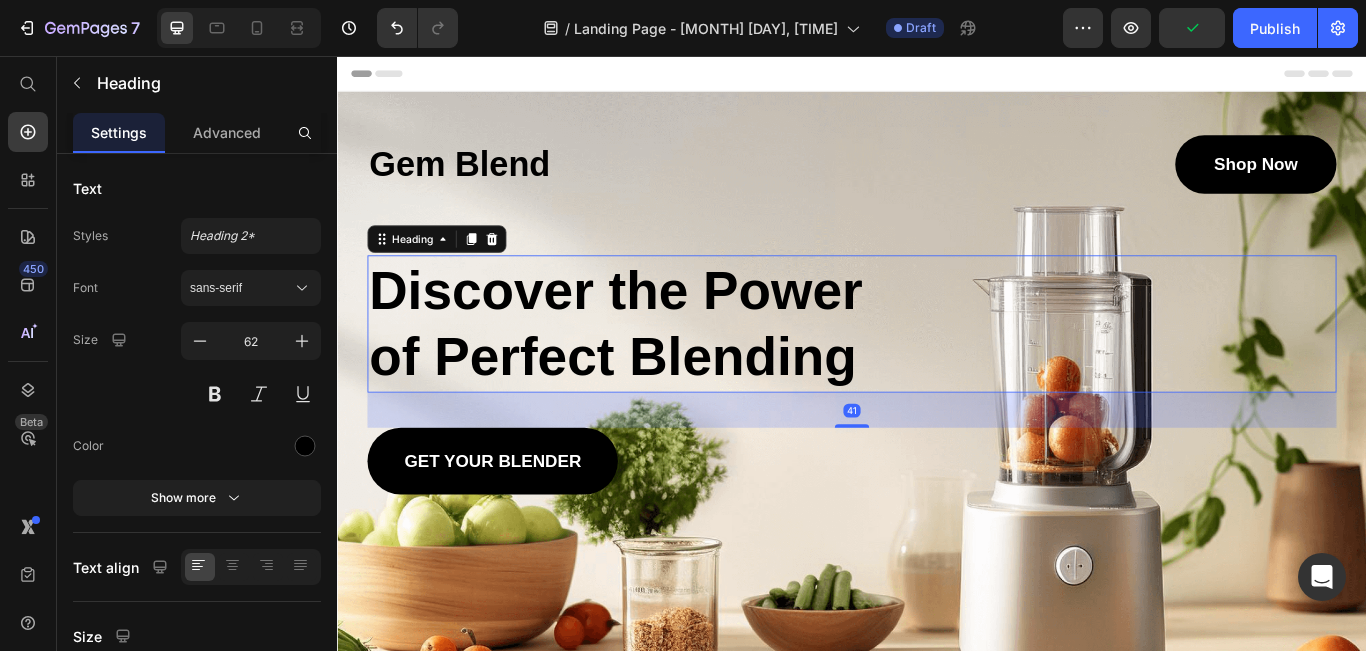 click on "Discover the Power of Perfect Blending" at bounding box center [681, 368] 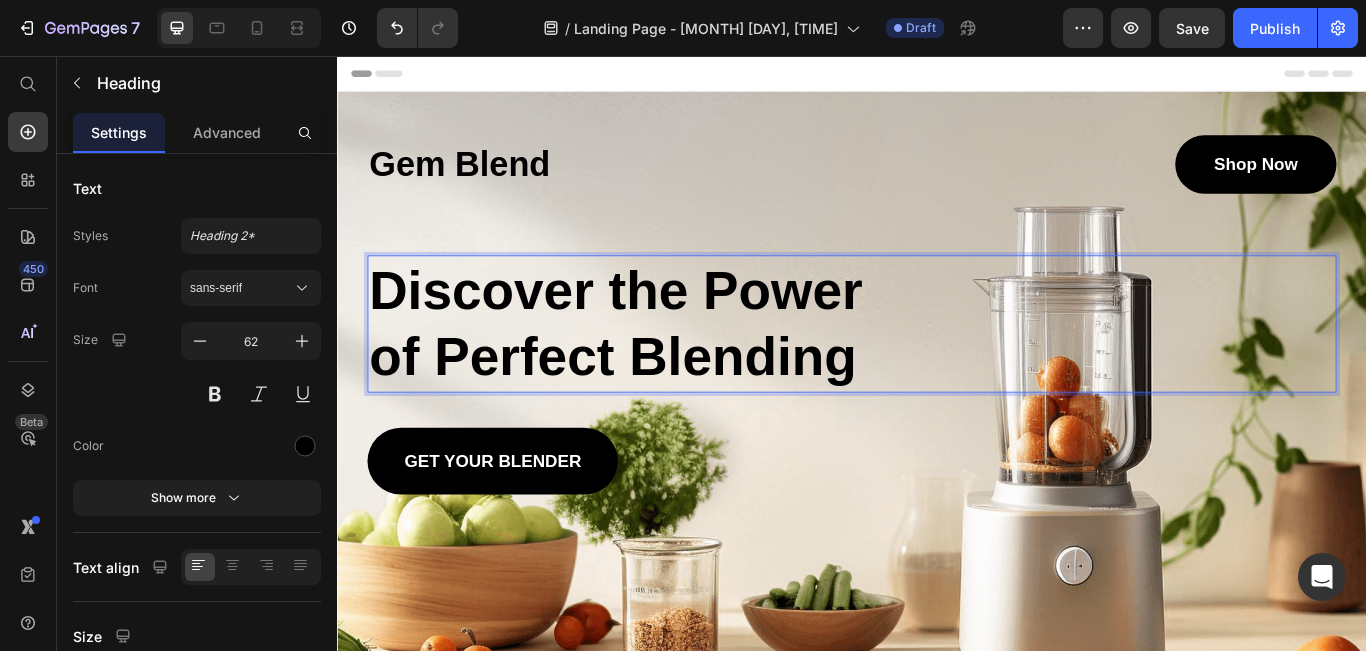click on "Discover the Power of Perfect Blending" at bounding box center (681, 368) 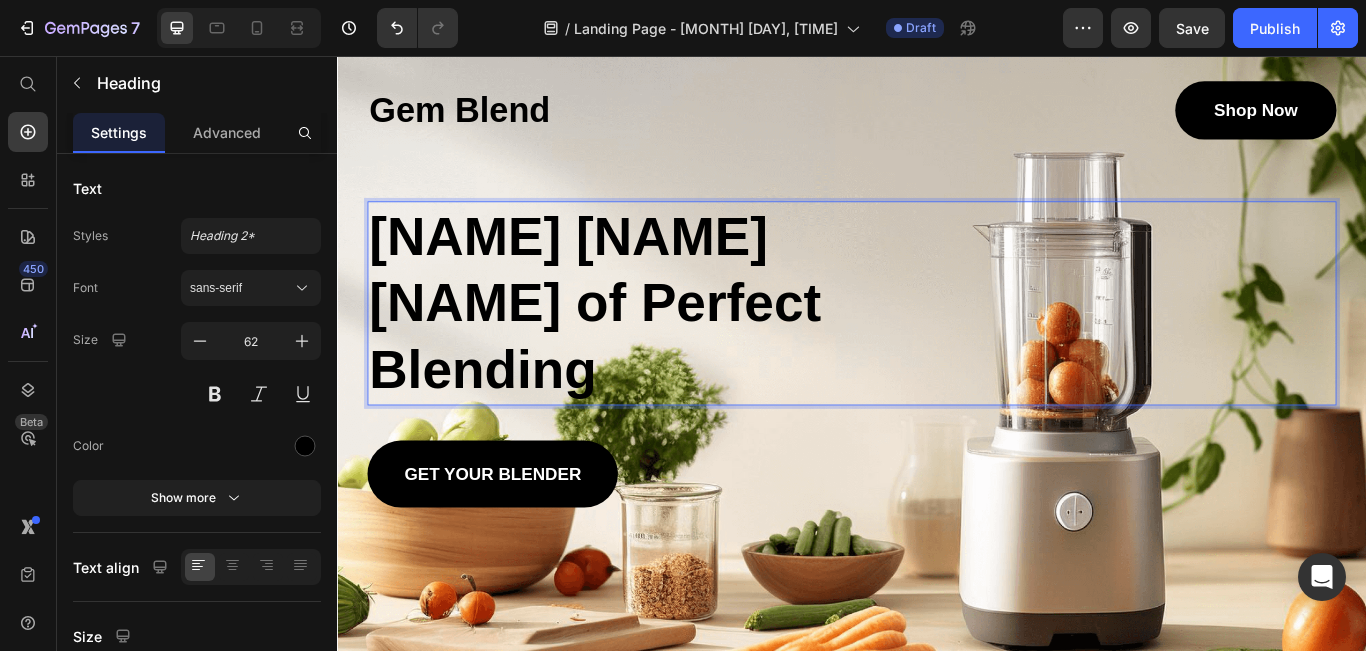 scroll, scrollTop: 500, scrollLeft: 0, axis: vertical 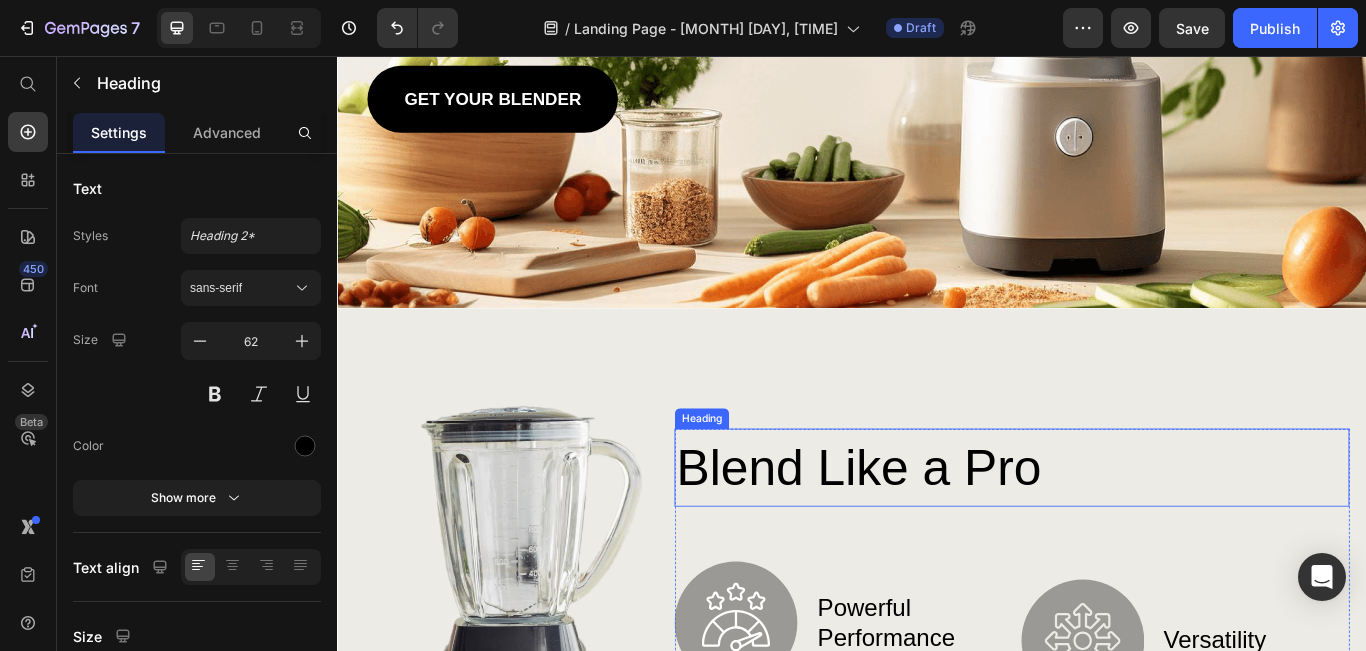 click on "Blend Like a Pro" at bounding box center (1123, 535) 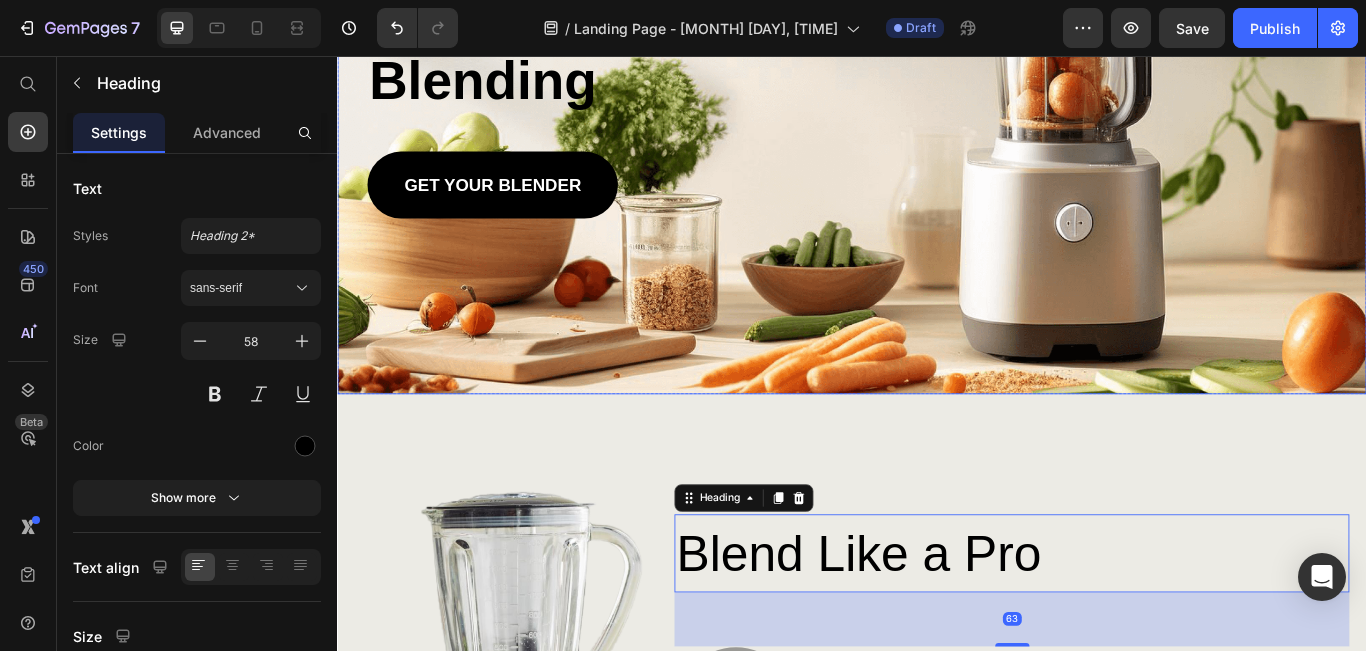 click at bounding box center [937, 73] 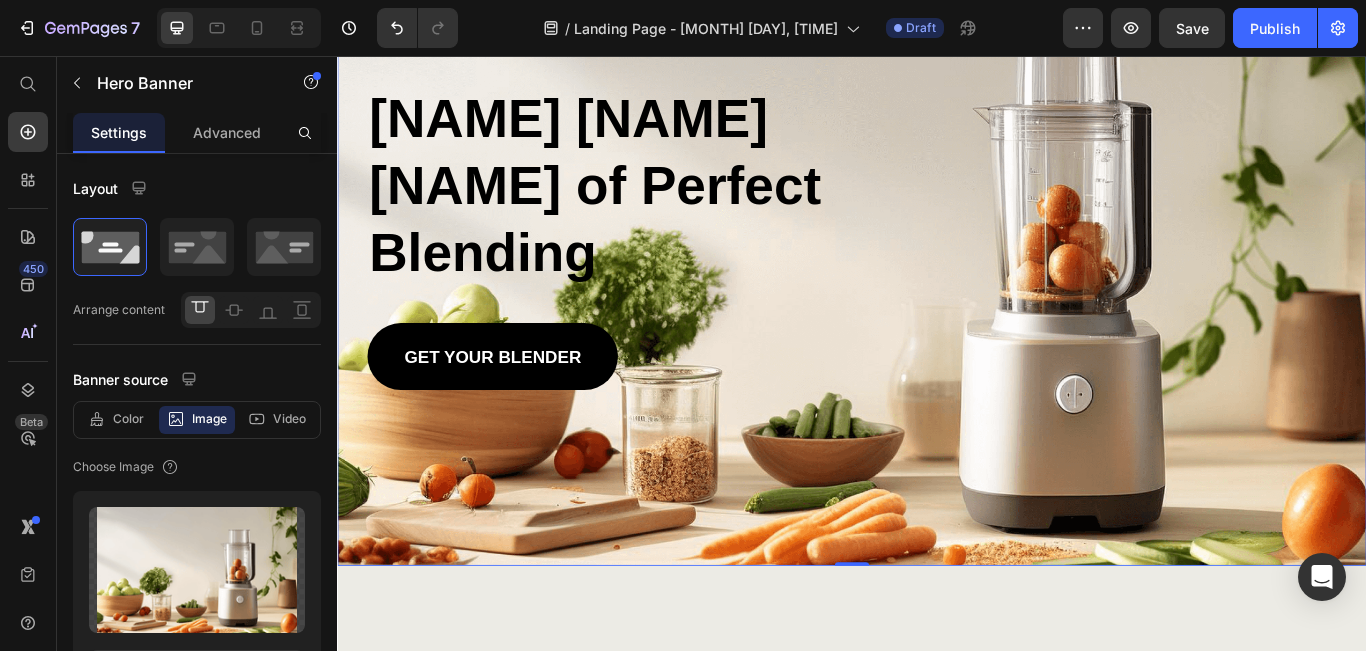 scroll, scrollTop: 0, scrollLeft: 0, axis: both 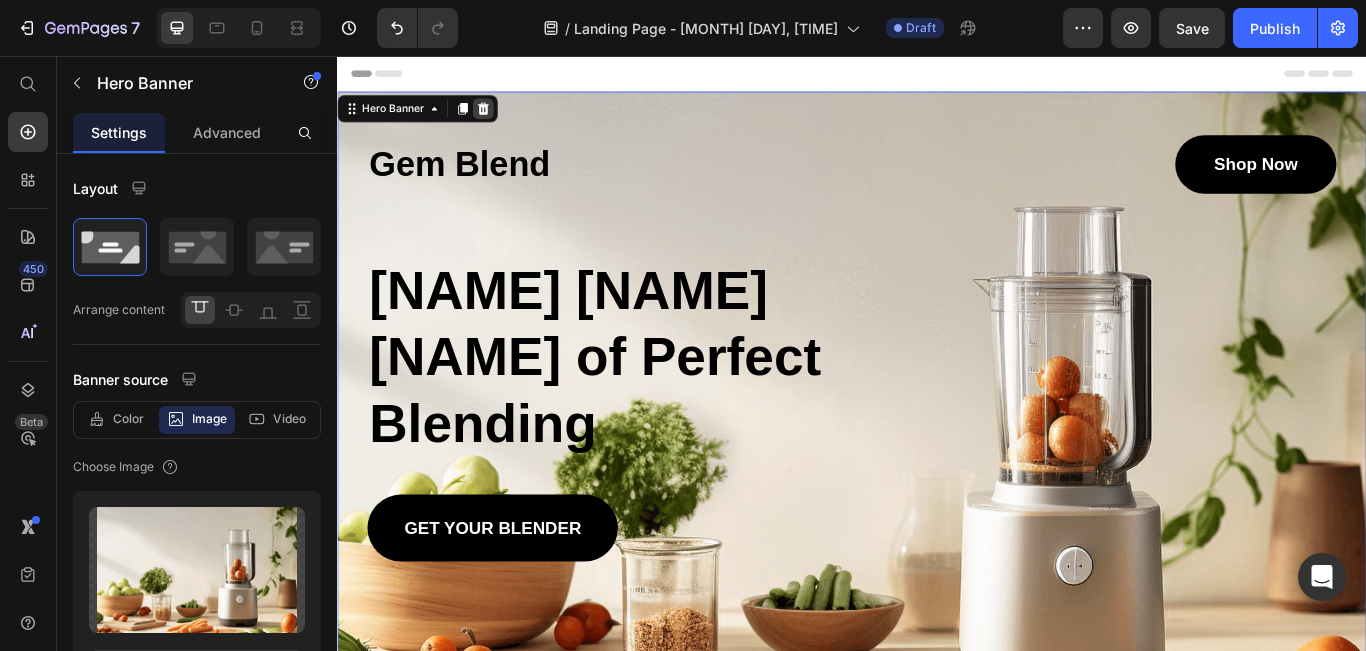 click 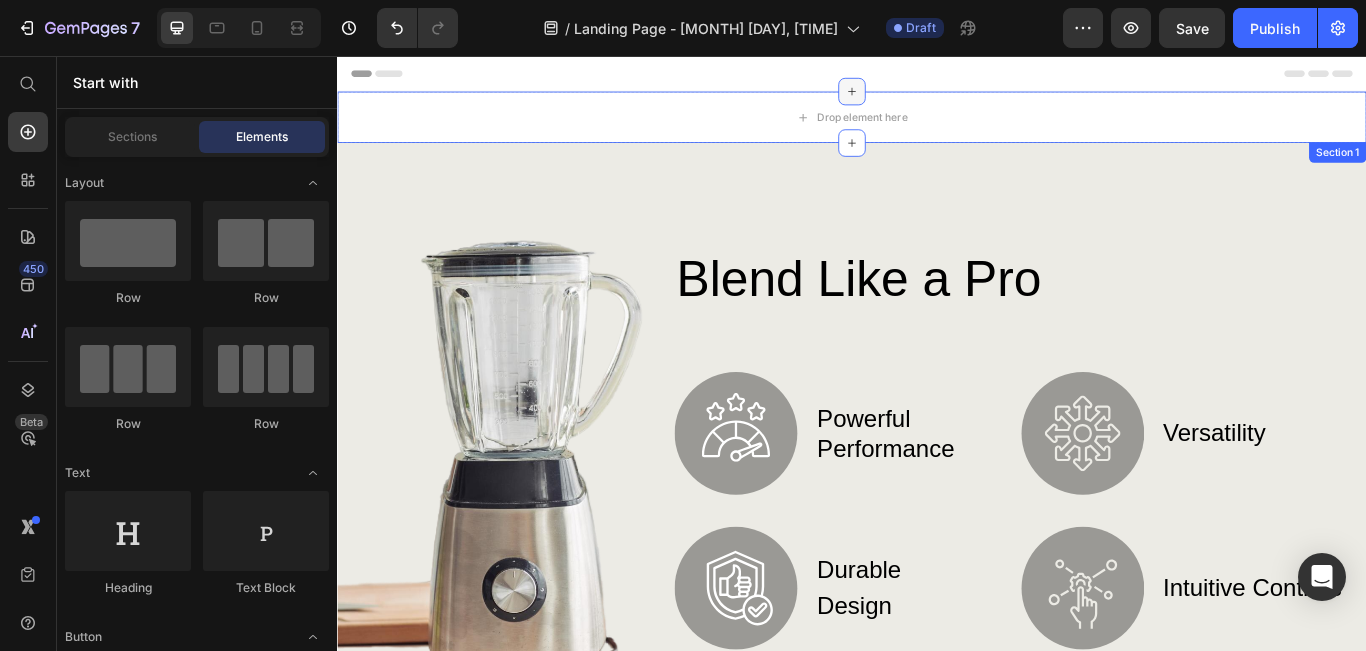 click 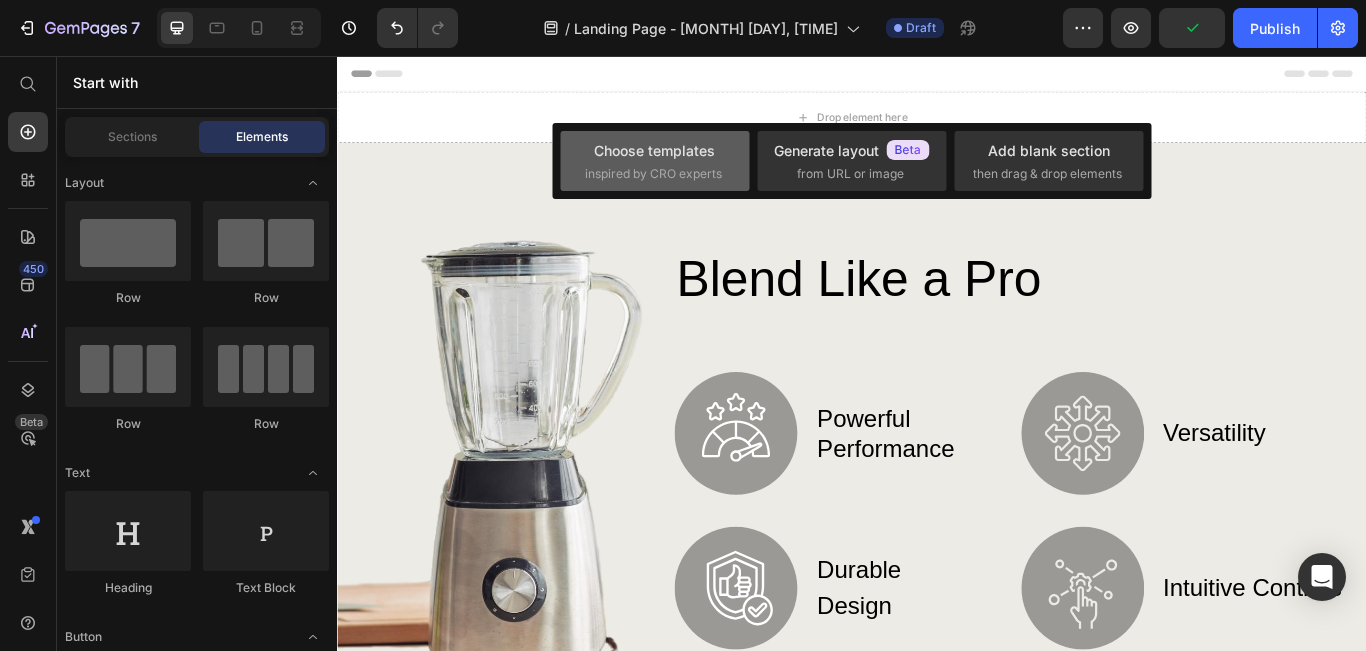 click on "Choose templates  inspired by CRO experts" at bounding box center (655, 161) 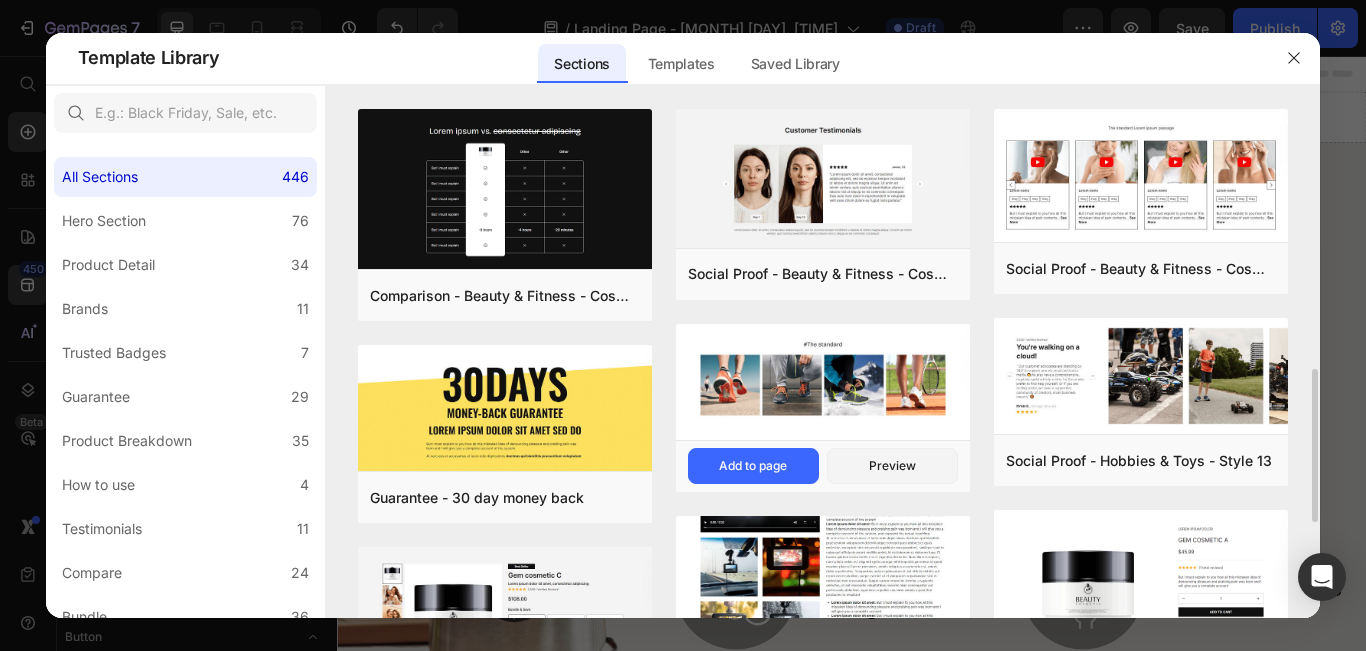 scroll, scrollTop: 200, scrollLeft: 0, axis: vertical 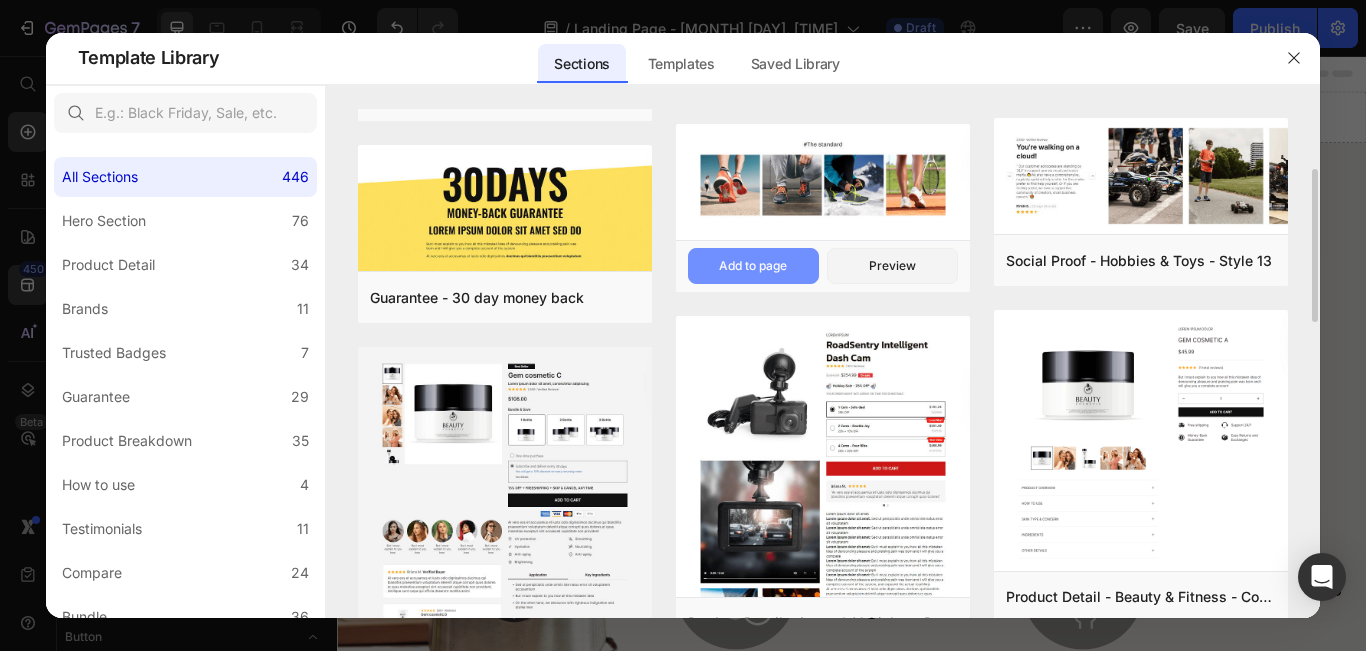 click on "Add to page" at bounding box center [753, 266] 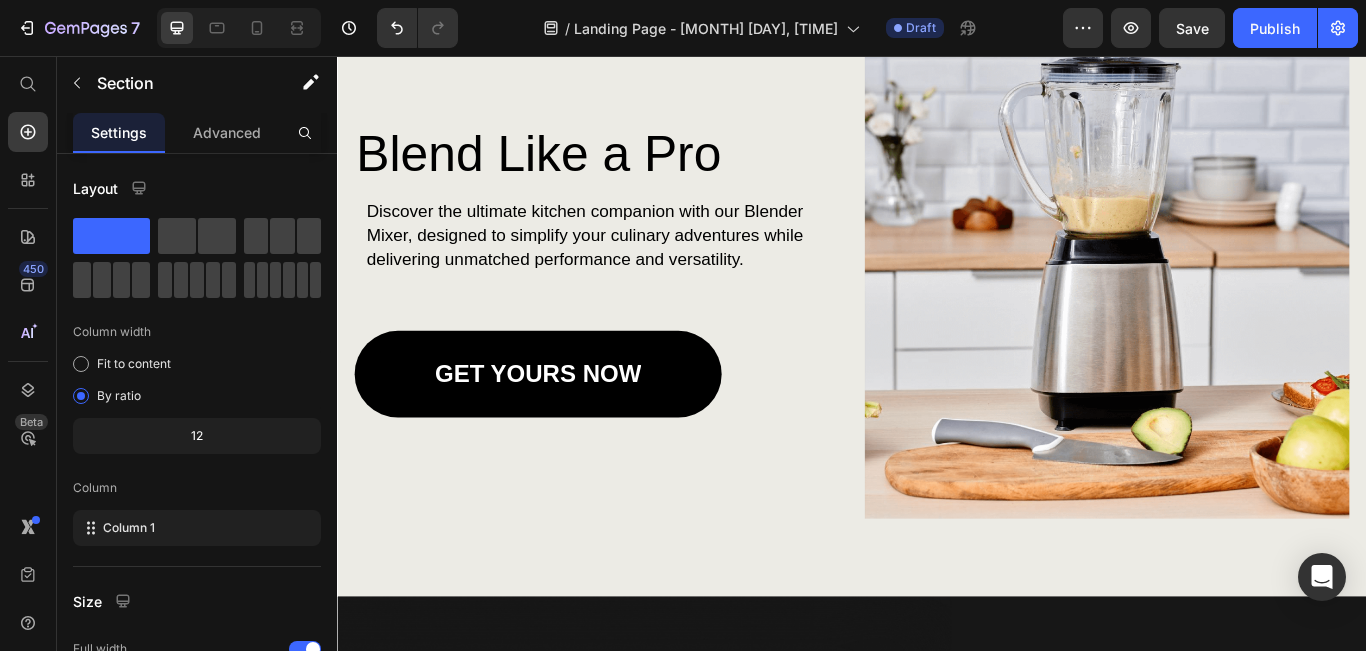 scroll, scrollTop: 2000, scrollLeft: 0, axis: vertical 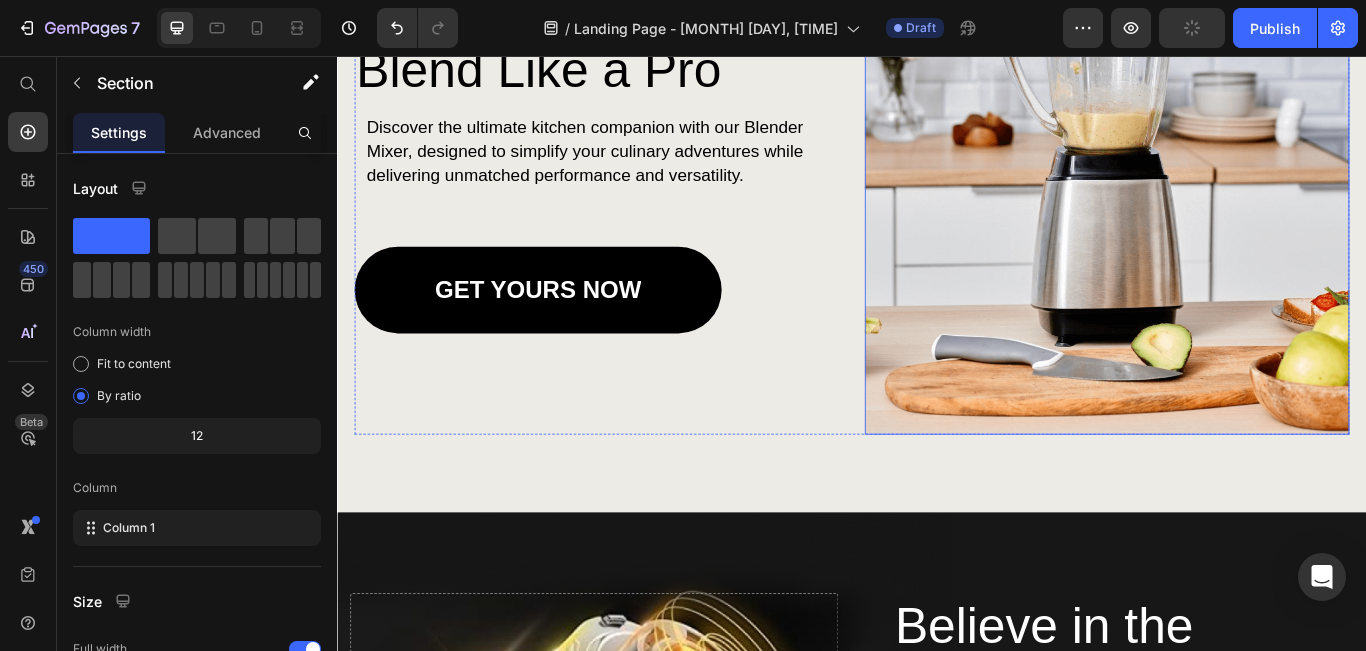 click at bounding box center (1234, 203) 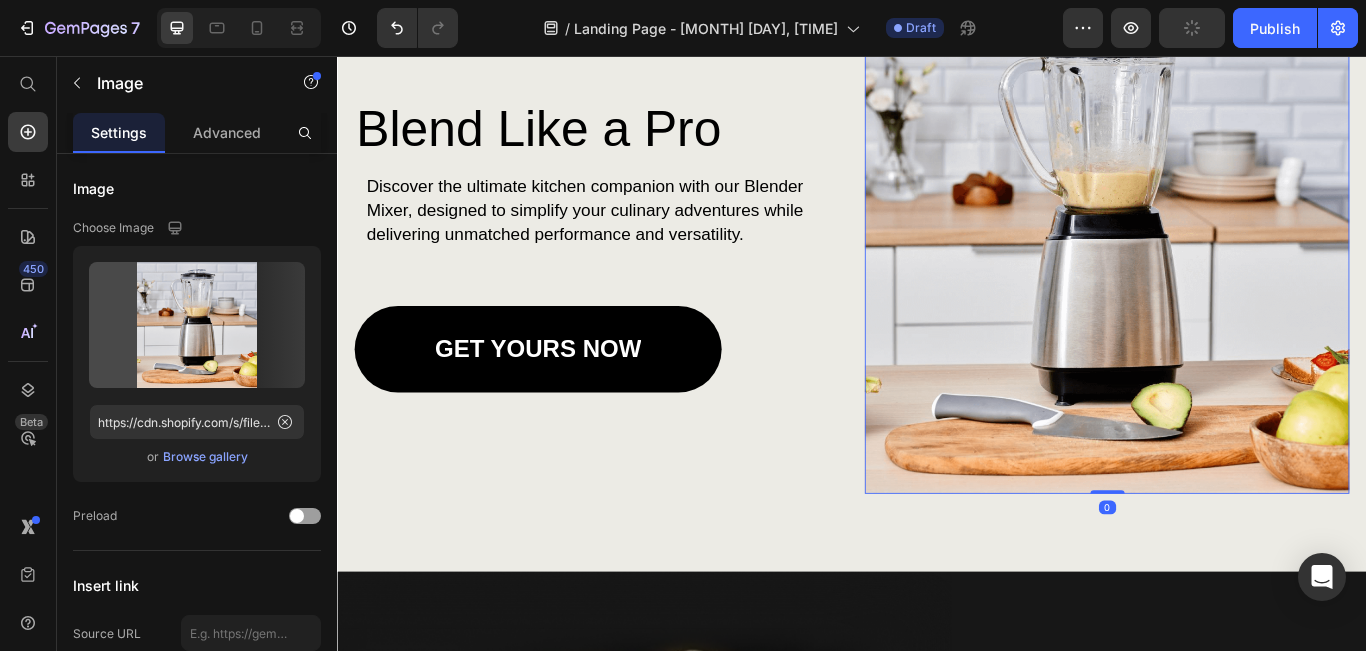 scroll, scrollTop: 1800, scrollLeft: 0, axis: vertical 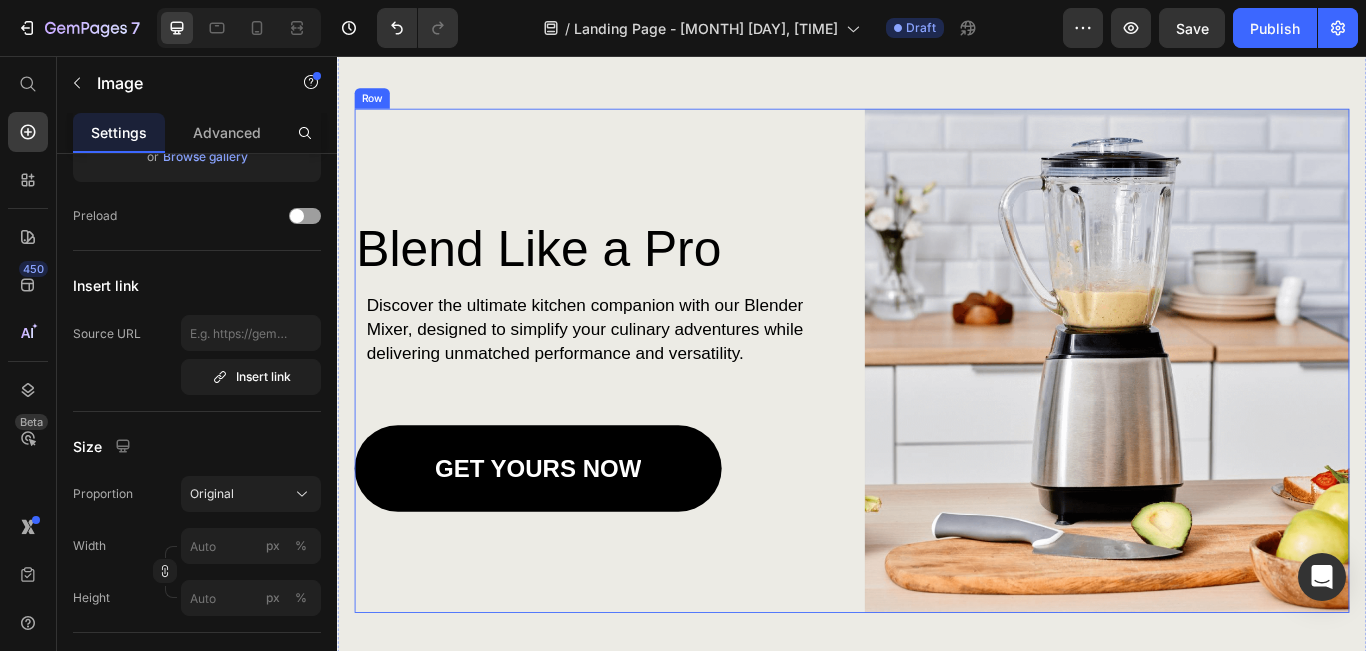 click on "Blend Like a Pro Heading Discover the ultimate kitchen companion with our Blender Mixer, designed to simplify your culinary adventures while delivering unmatched performance and versatility. Text Block GET YOURS NOW Button" at bounding box center (639, 411) 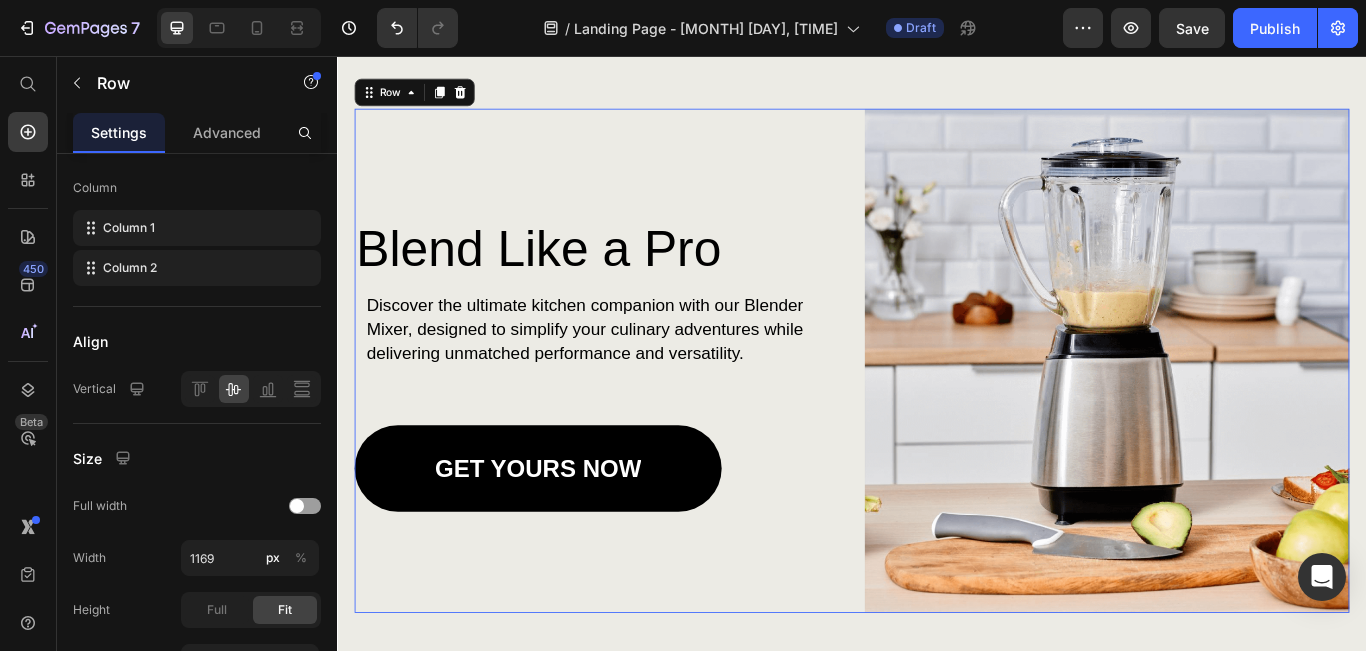 scroll, scrollTop: 0, scrollLeft: 0, axis: both 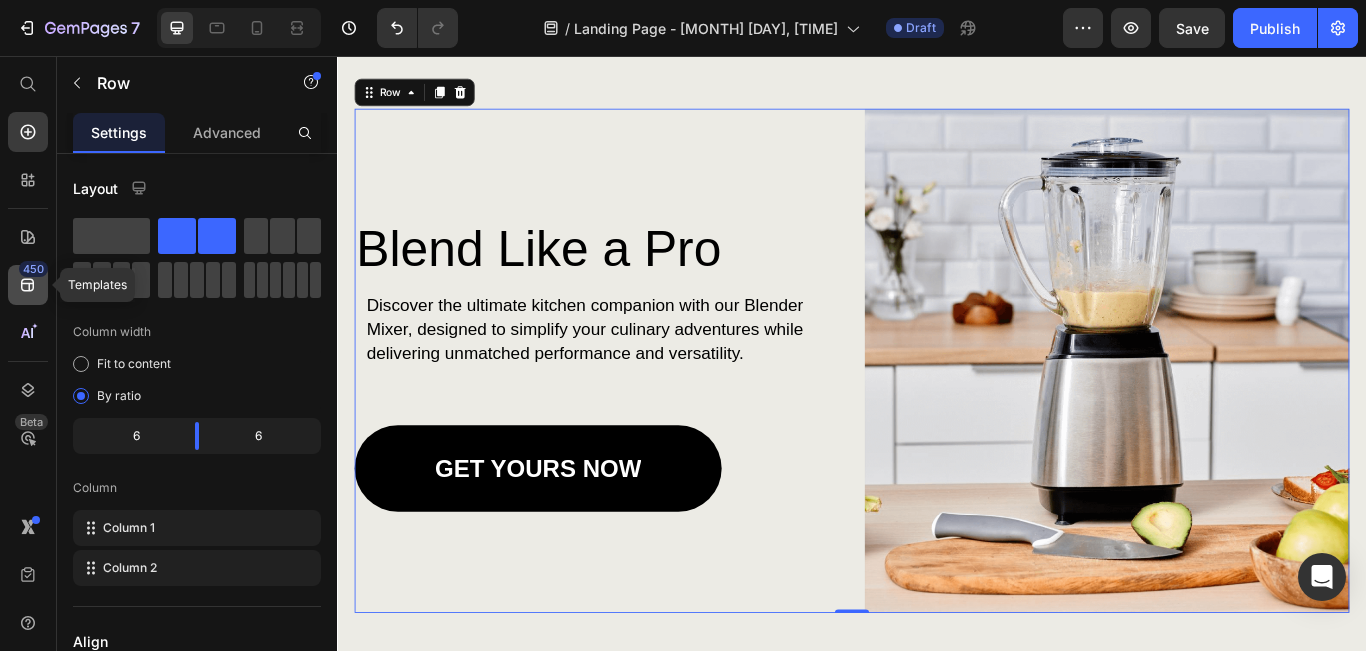 click 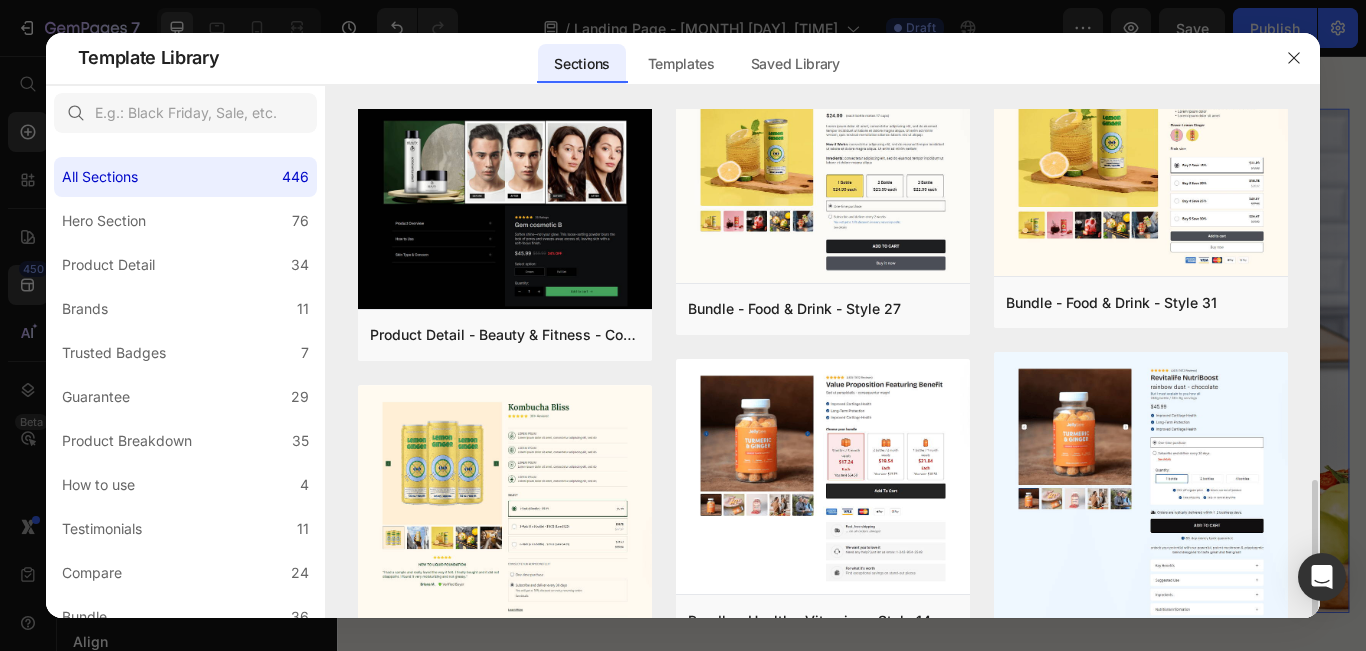 scroll, scrollTop: 1000, scrollLeft: 0, axis: vertical 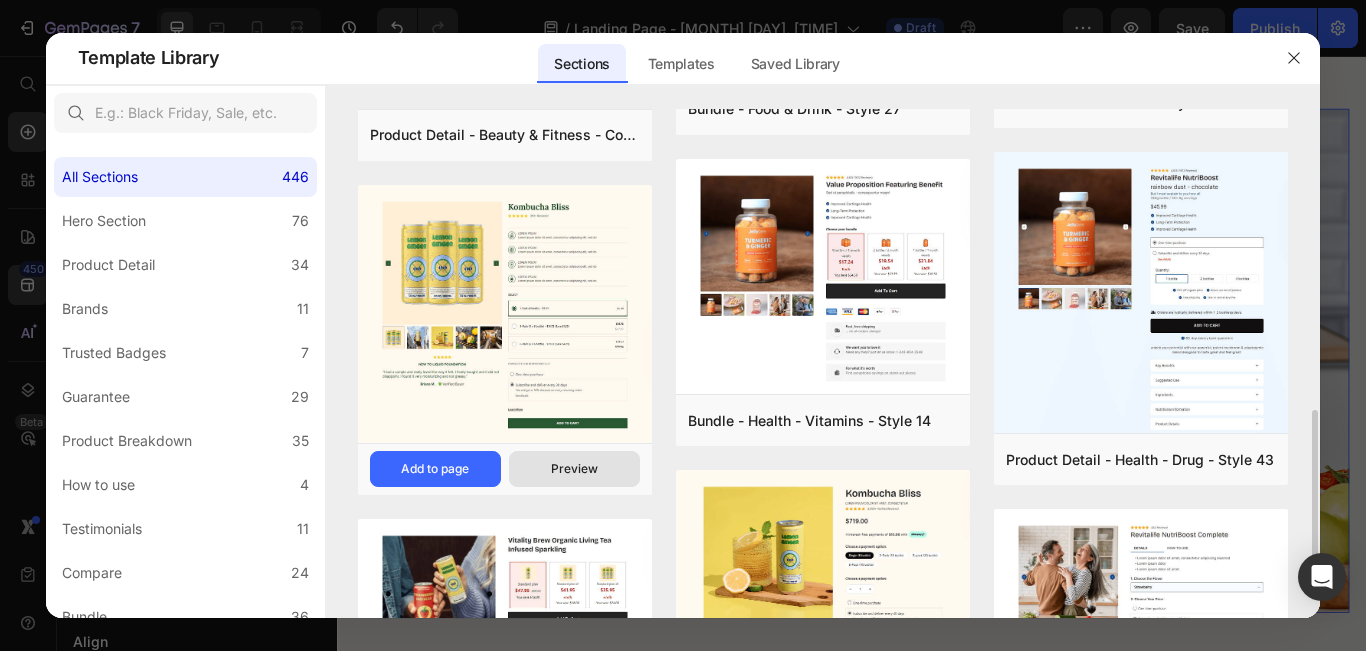 click on "Preview" at bounding box center [574, 469] 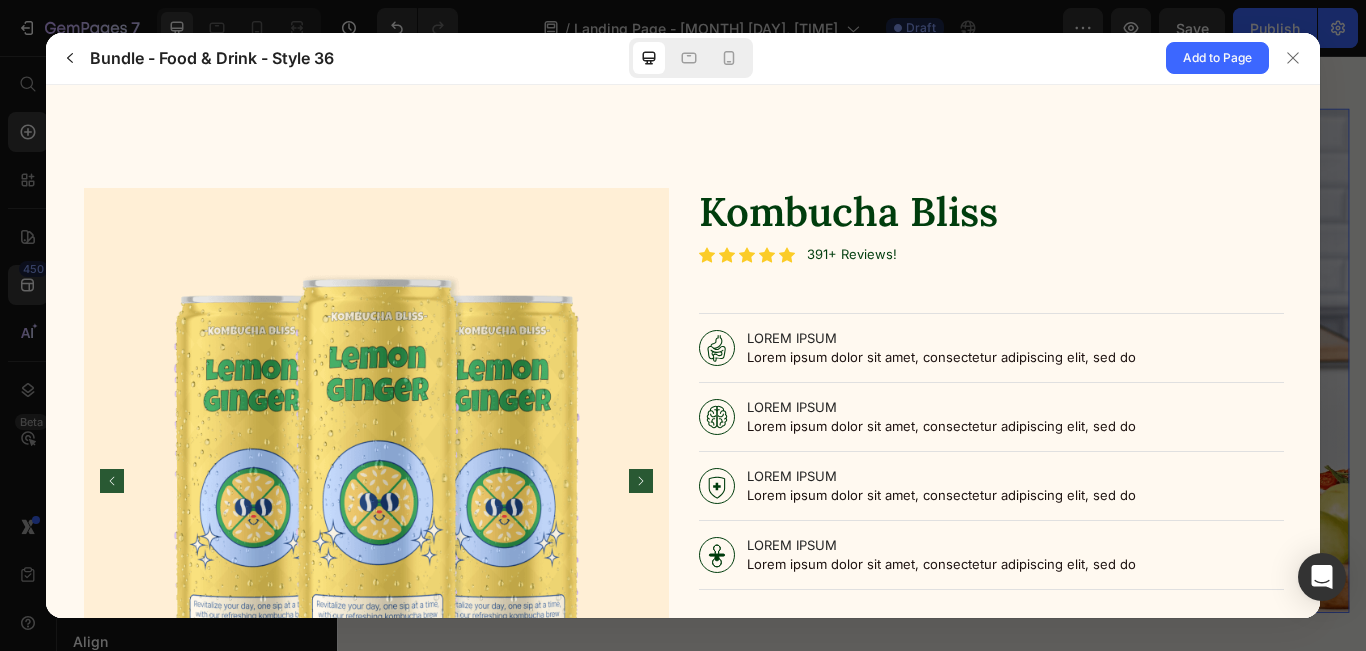 scroll, scrollTop: 0, scrollLeft: 0, axis: both 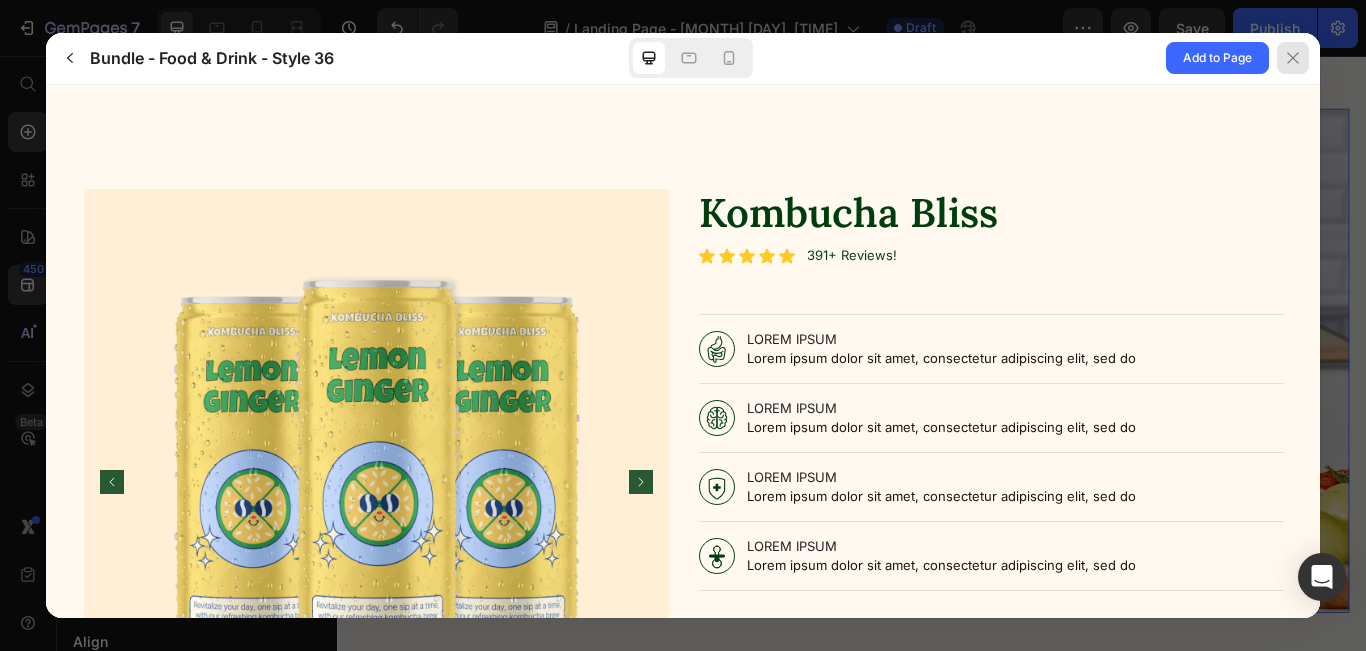 click 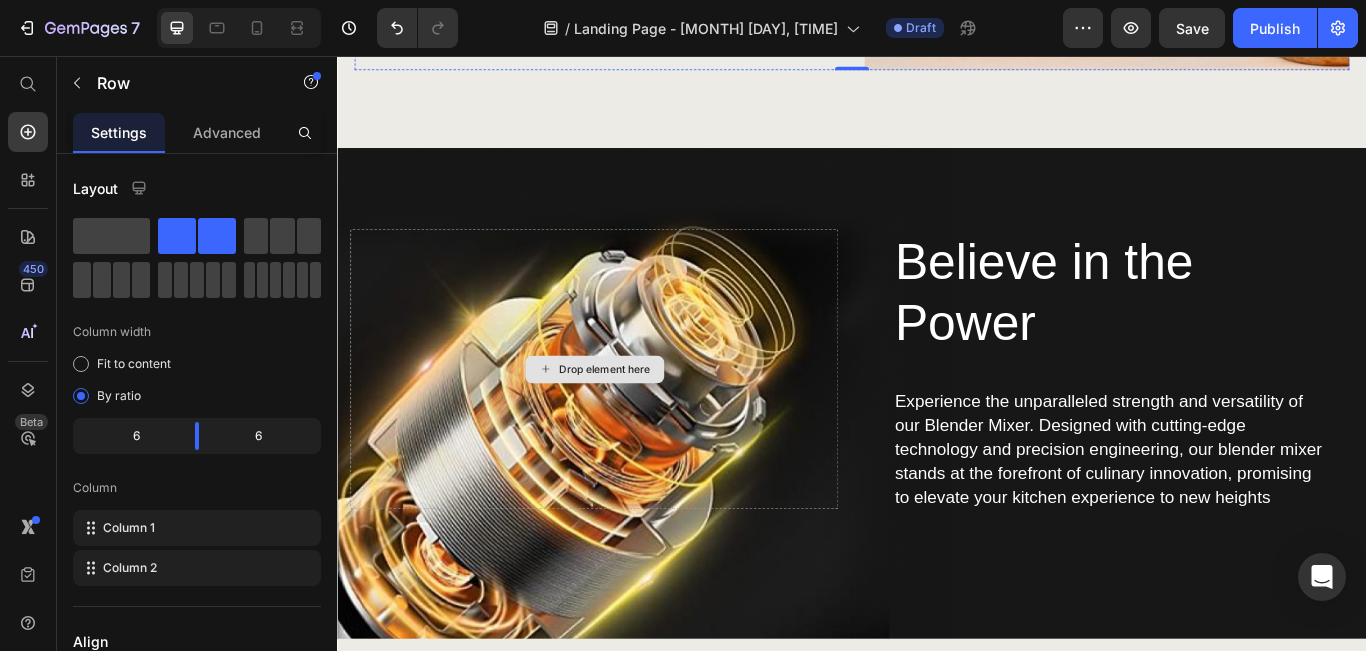 scroll, scrollTop: 2700, scrollLeft: 0, axis: vertical 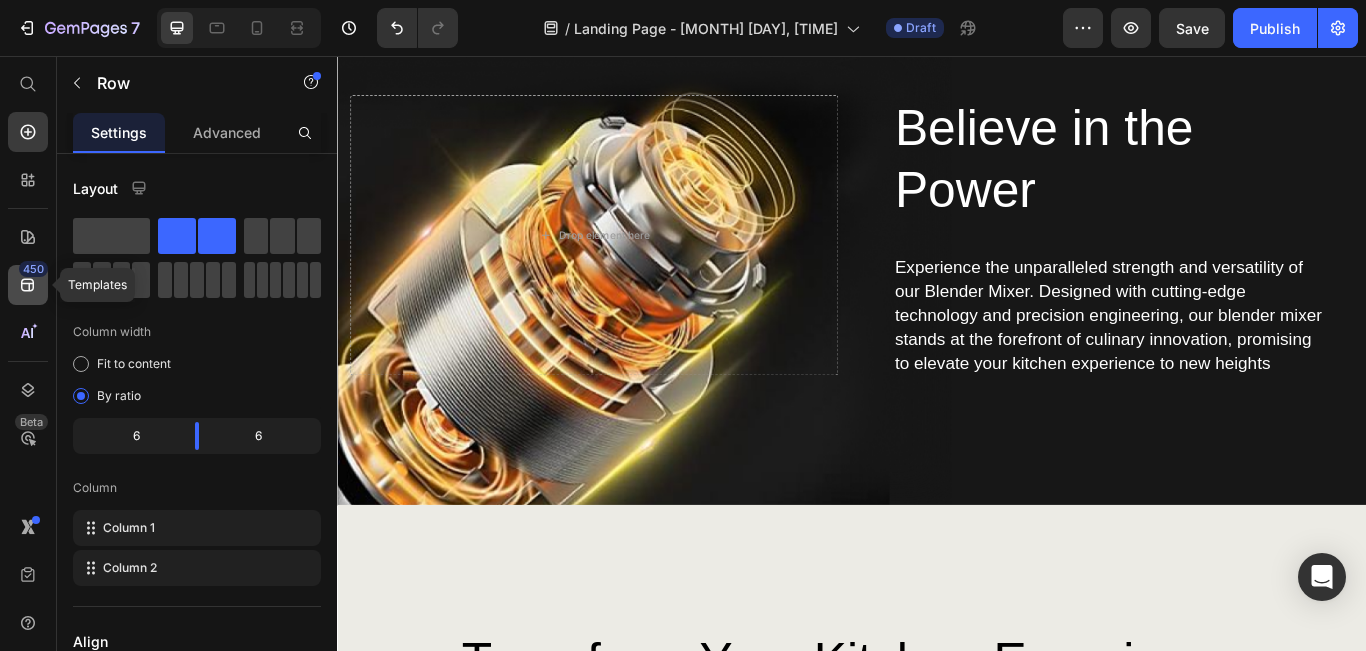 click 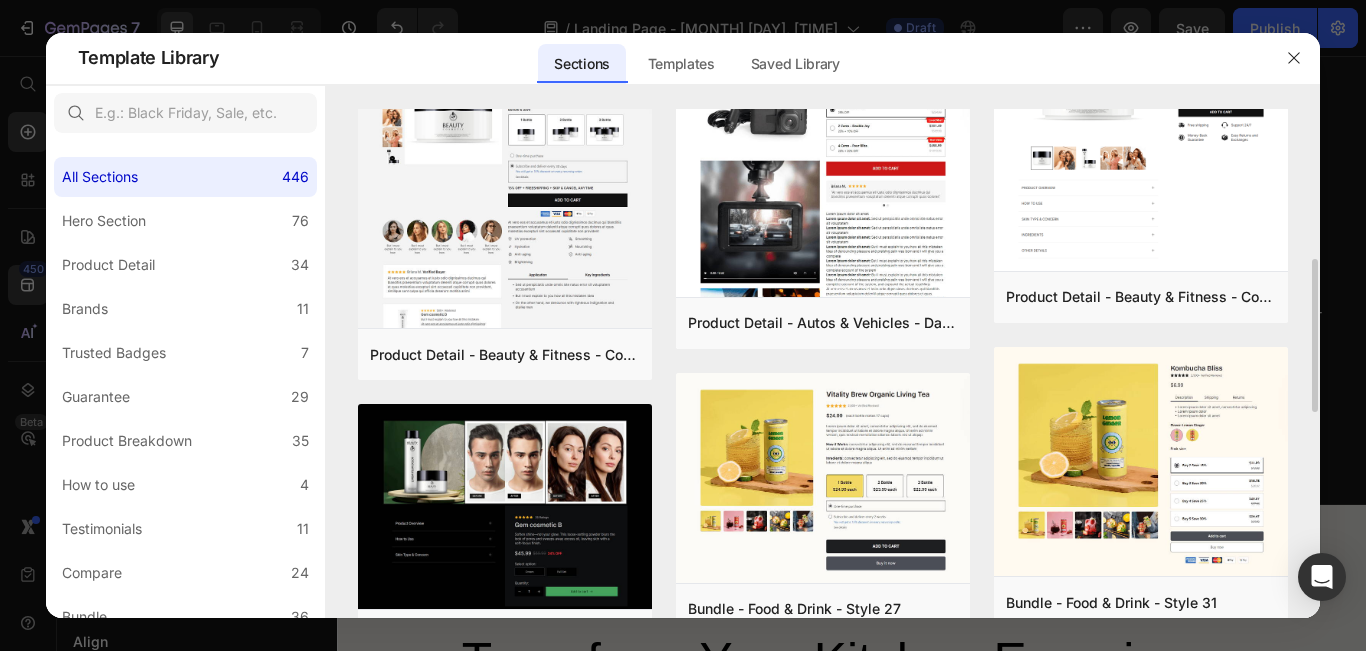 scroll, scrollTop: 800, scrollLeft: 0, axis: vertical 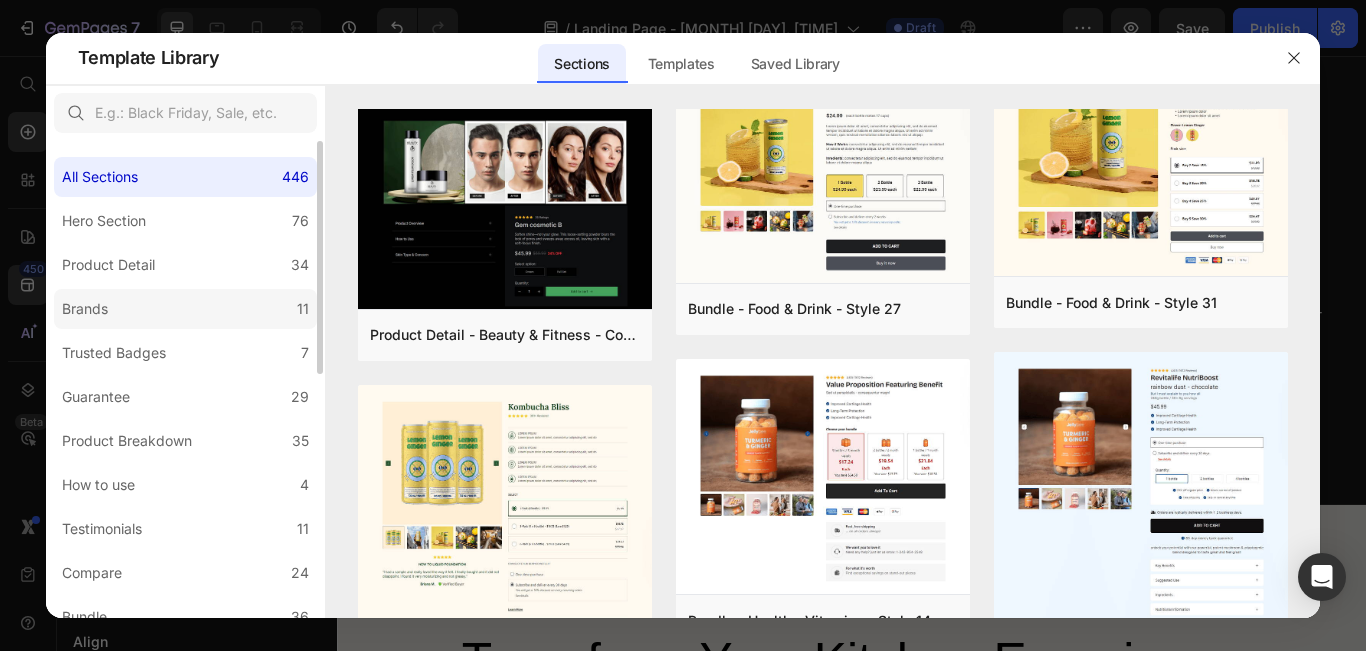 click on "Brands" at bounding box center (85, 309) 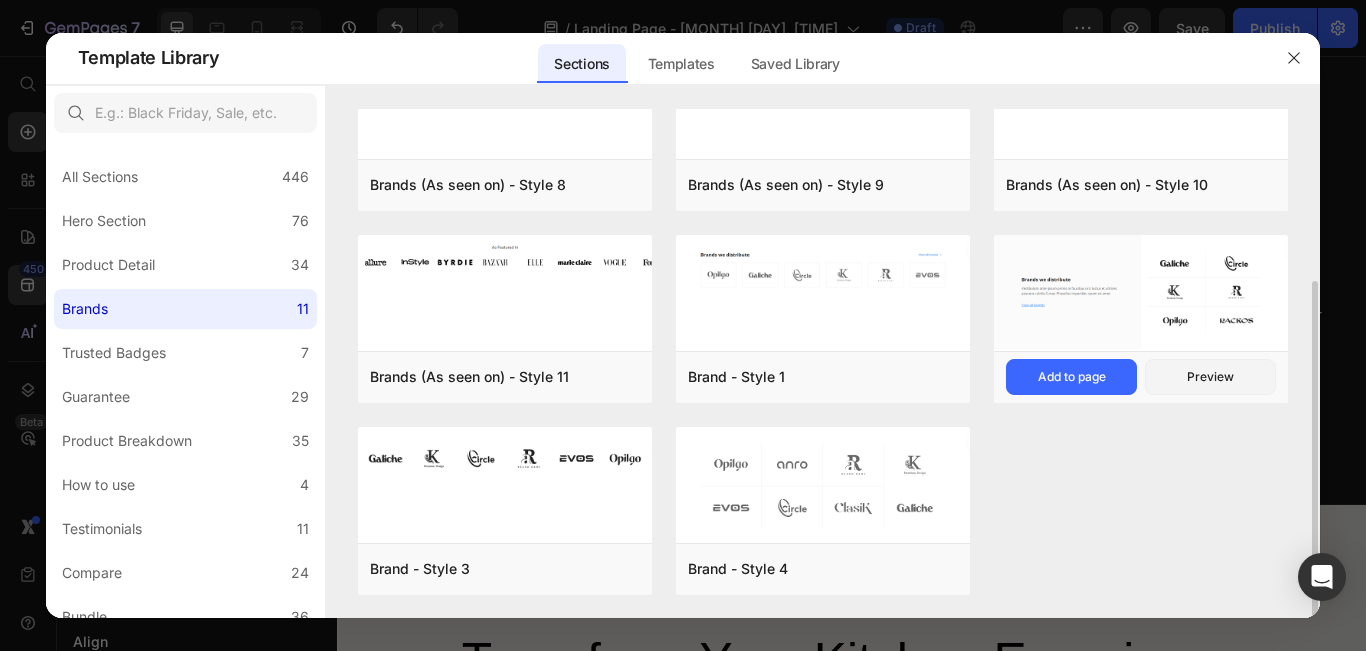 scroll, scrollTop: 0, scrollLeft: 0, axis: both 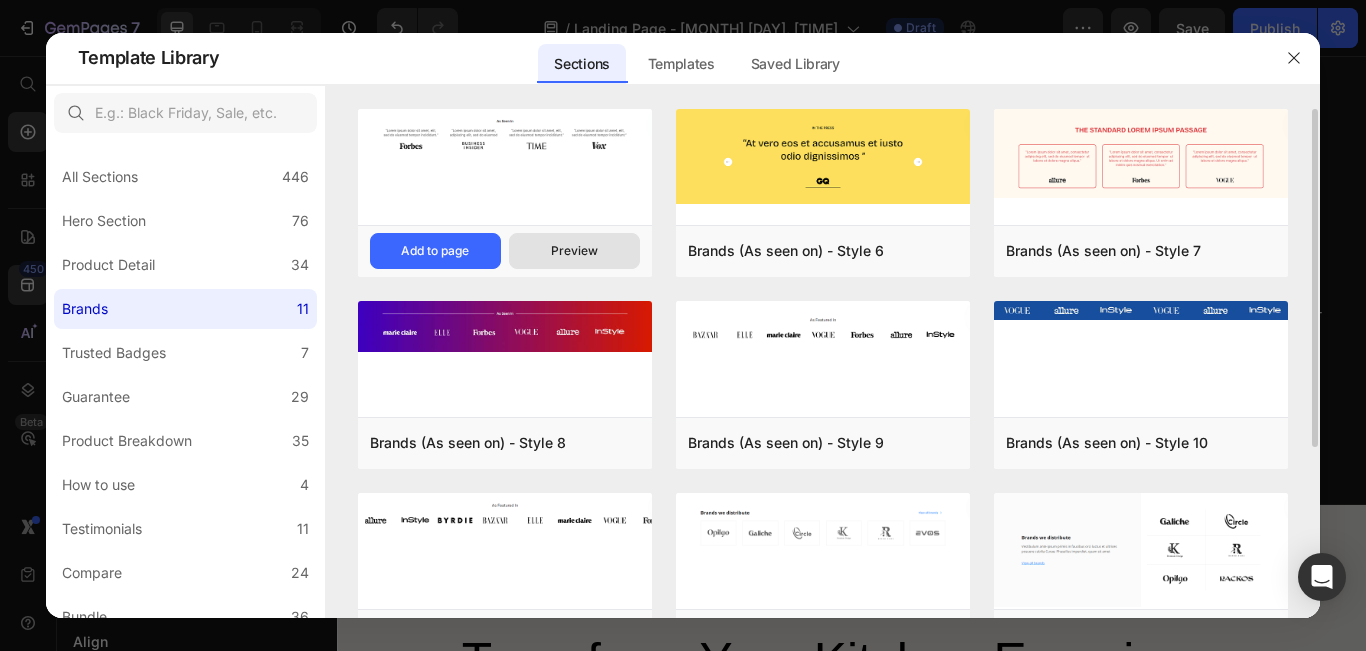 click on "Preview" at bounding box center (574, 251) 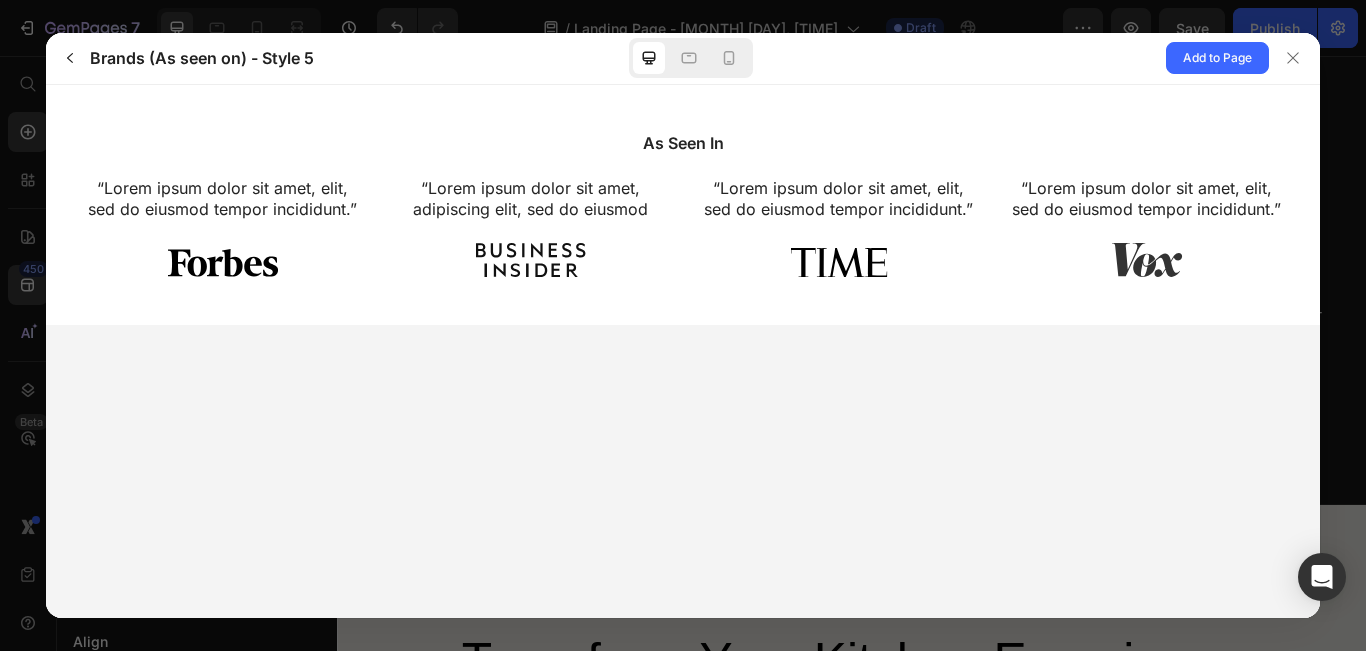scroll, scrollTop: 0, scrollLeft: 0, axis: both 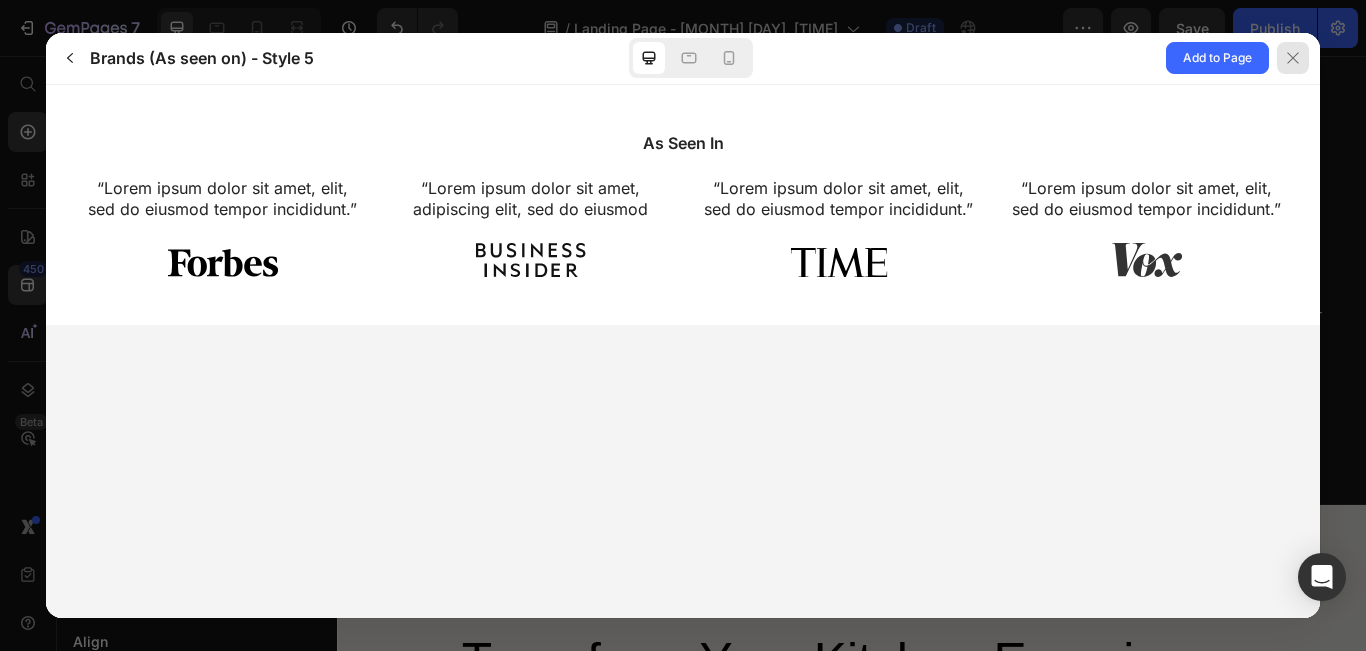 click 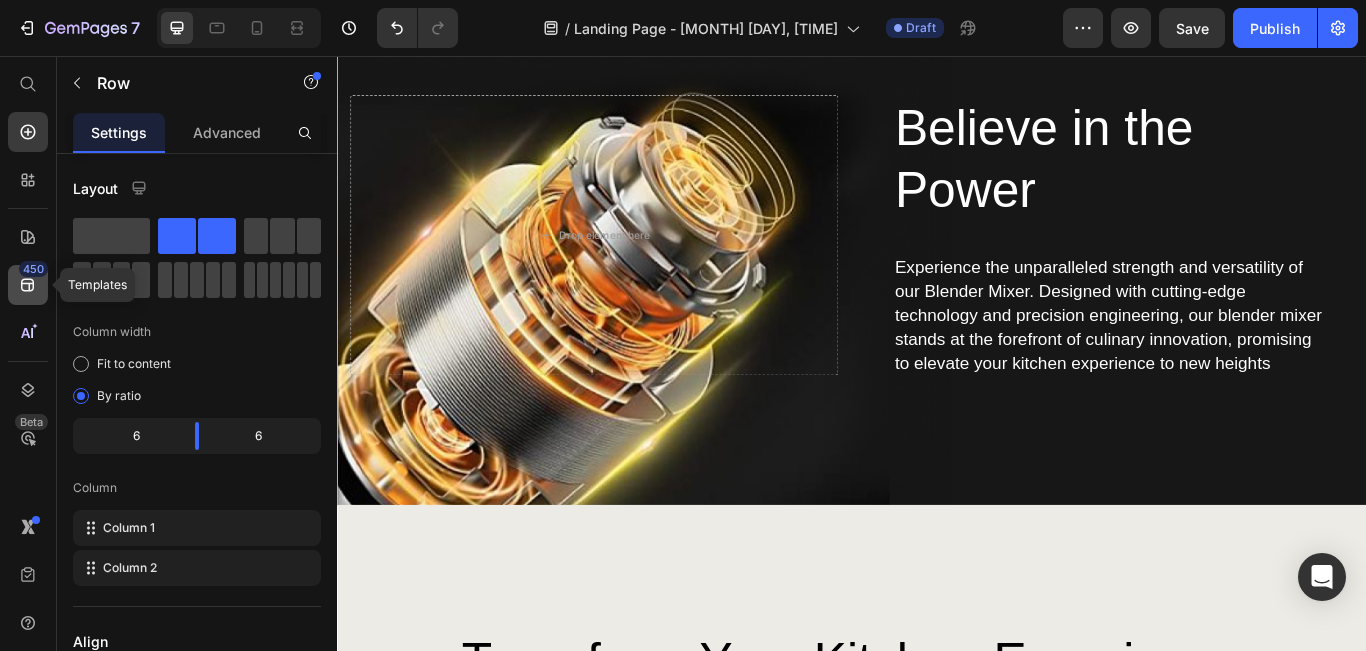 click 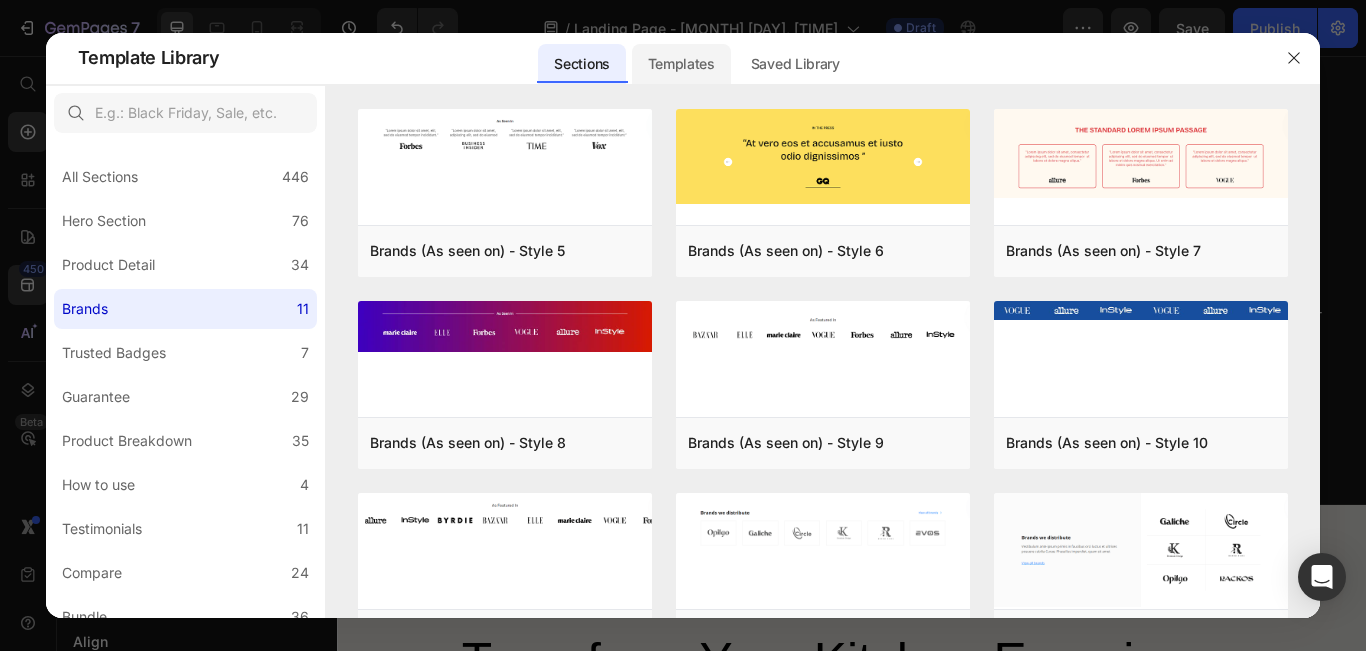 click on "Templates" 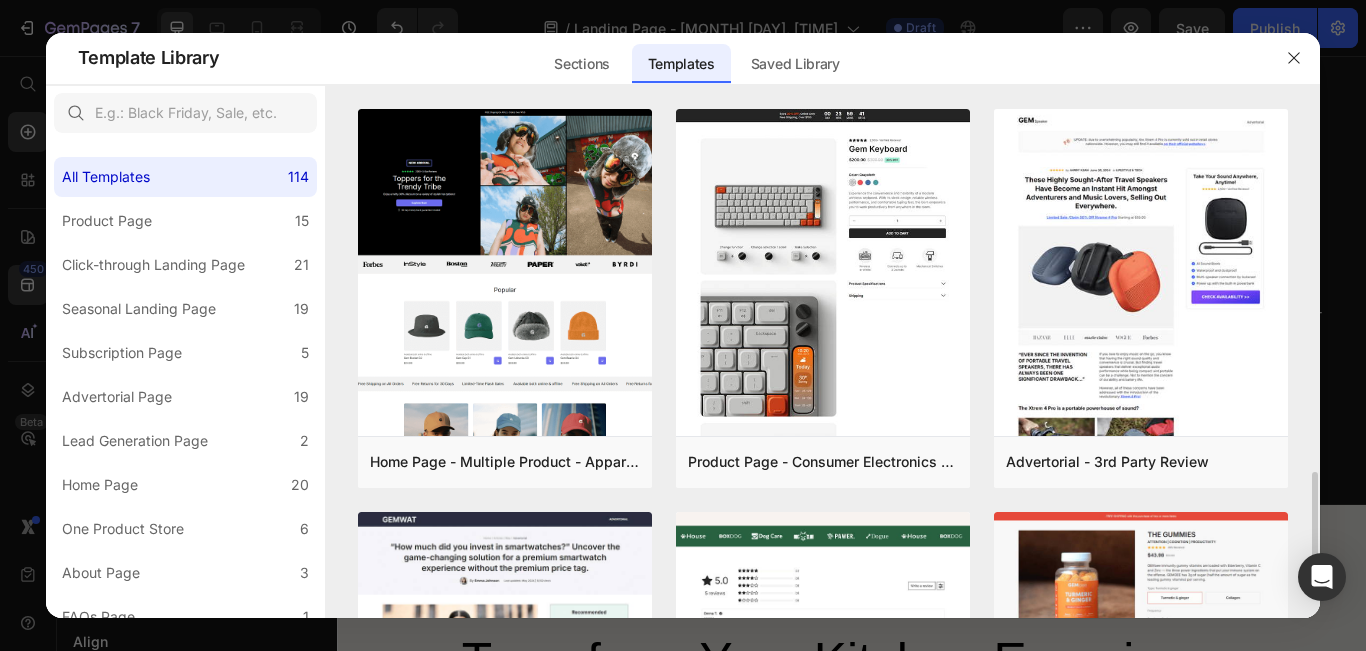 scroll, scrollTop: 400, scrollLeft: 0, axis: vertical 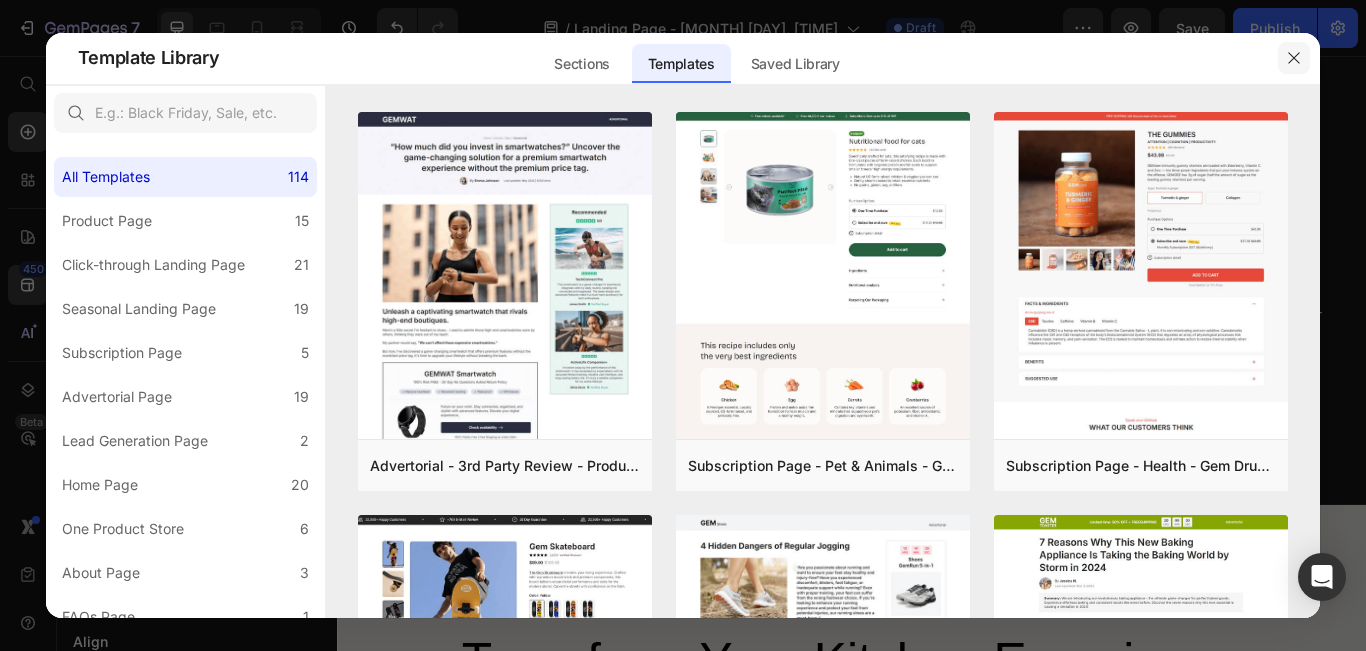 click 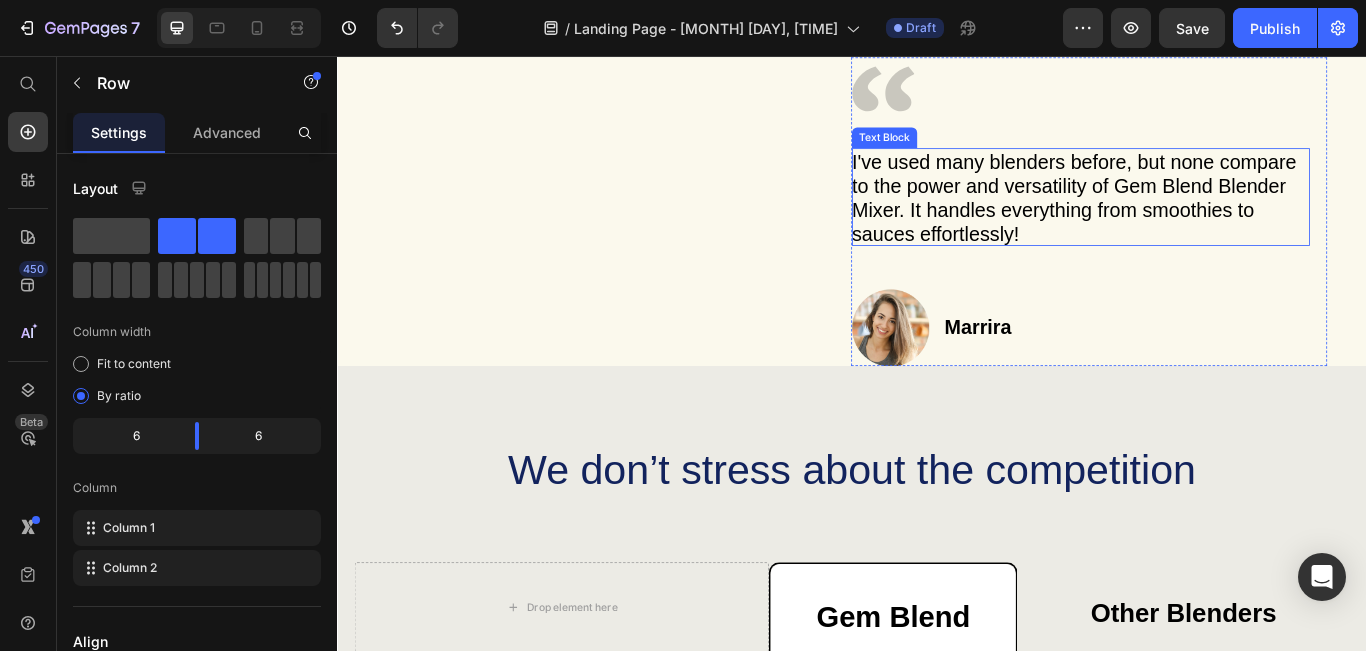 scroll, scrollTop: 4000, scrollLeft: 0, axis: vertical 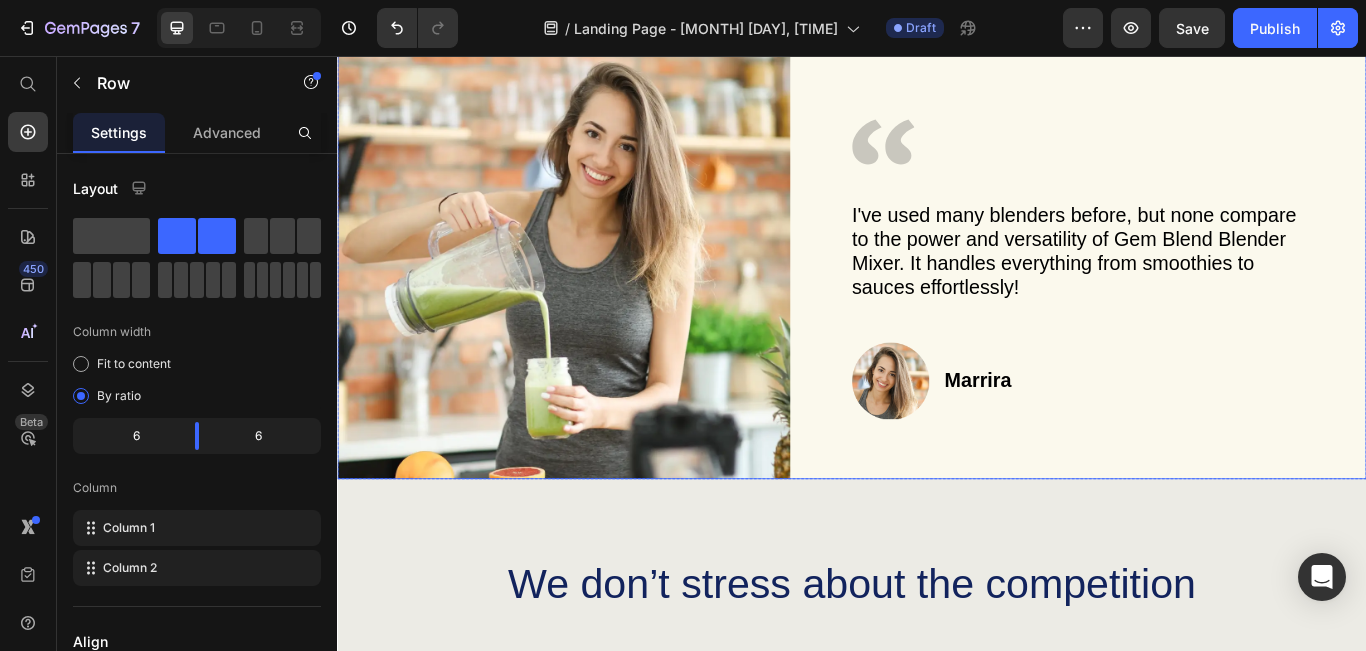 click on "Icon I've used many blenders before, but none compare to the power and versatility of Gem Blend Blender Mixer. It handles everything from smoothies to sauces effortlessly! Text Block Image Marrira Heading Row Row" at bounding box center [1237, 298] 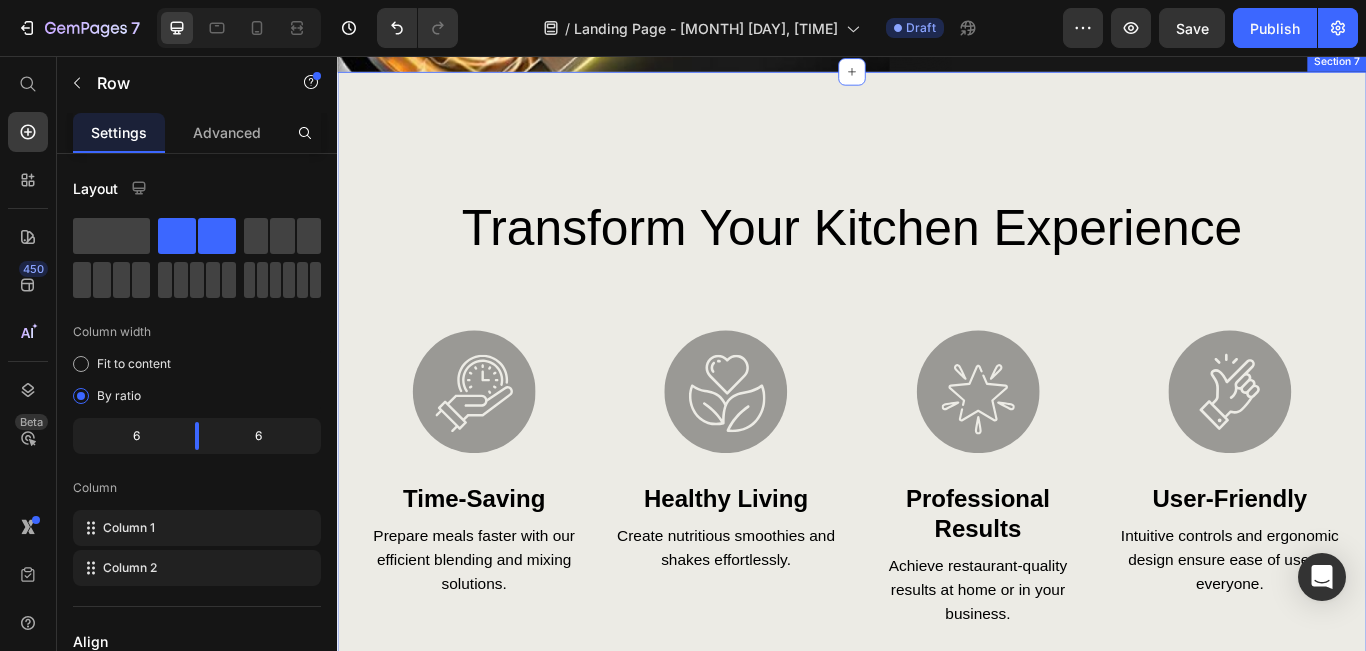 scroll, scrollTop: 3100, scrollLeft: 0, axis: vertical 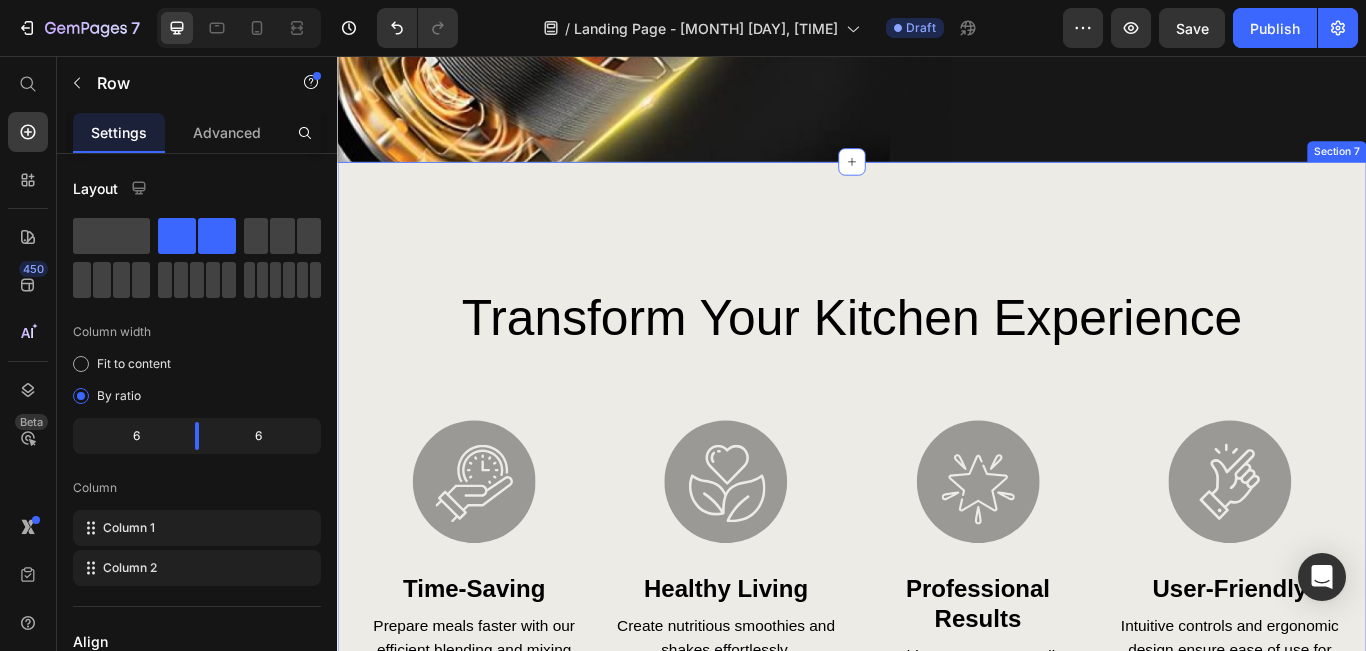 click on "transform your kitchen experience Heading Image Time-Saving Heading Prepare meals faster with our efficient blending and mixing solutions. Text Block Image Healthy Living Heading Create nutritious smoothies and shakes effortlessly. Text Block Image Professional Results Heading Achieve restaurant-quality results at home or in your business. Text Block Image User-Friendly Heading Intuitive controls and ergonomic design ensure ease of use for everyone. Text Block Row Row Loved by others Heading Image
Icon I've used many blenders before, but none compare to the power and versatility of Gem Blend Blender Mixer. It handles everything from smoothies to sauces effortlessly! Text Block Image Marrira Heading Row Row Row   0 Row Section 7" at bounding box center (937, 890) 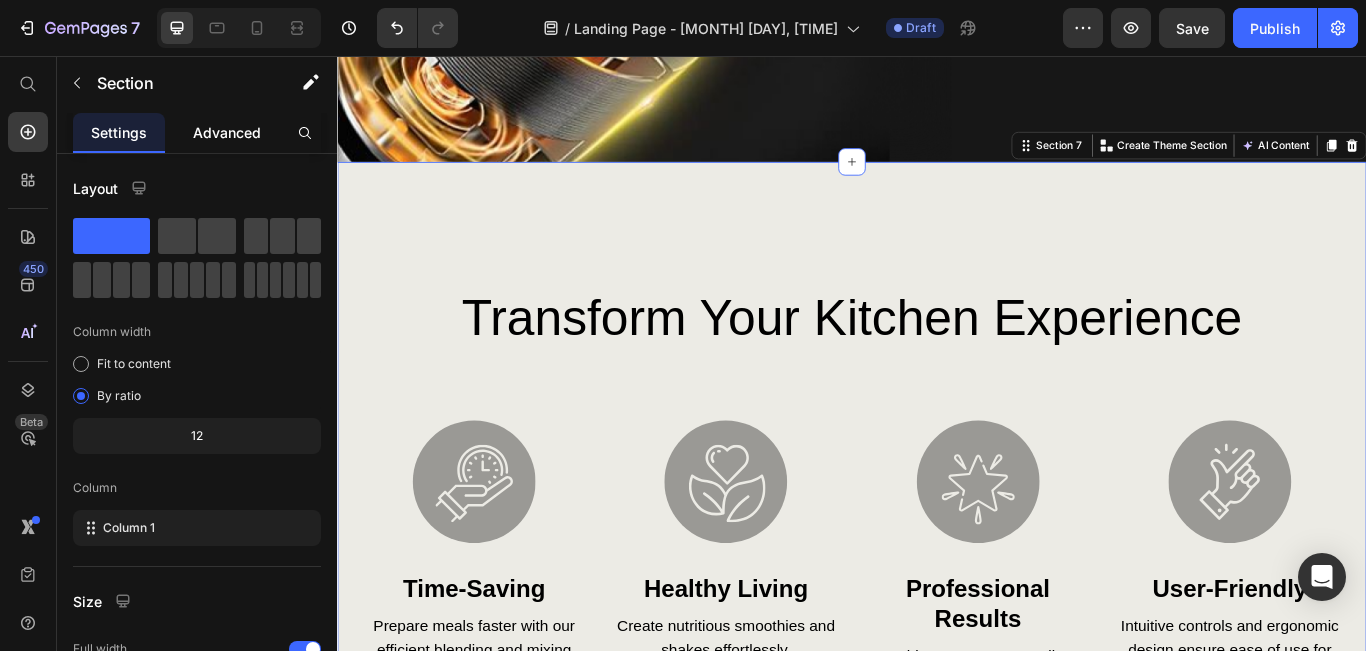 click on "Advanced" at bounding box center (227, 132) 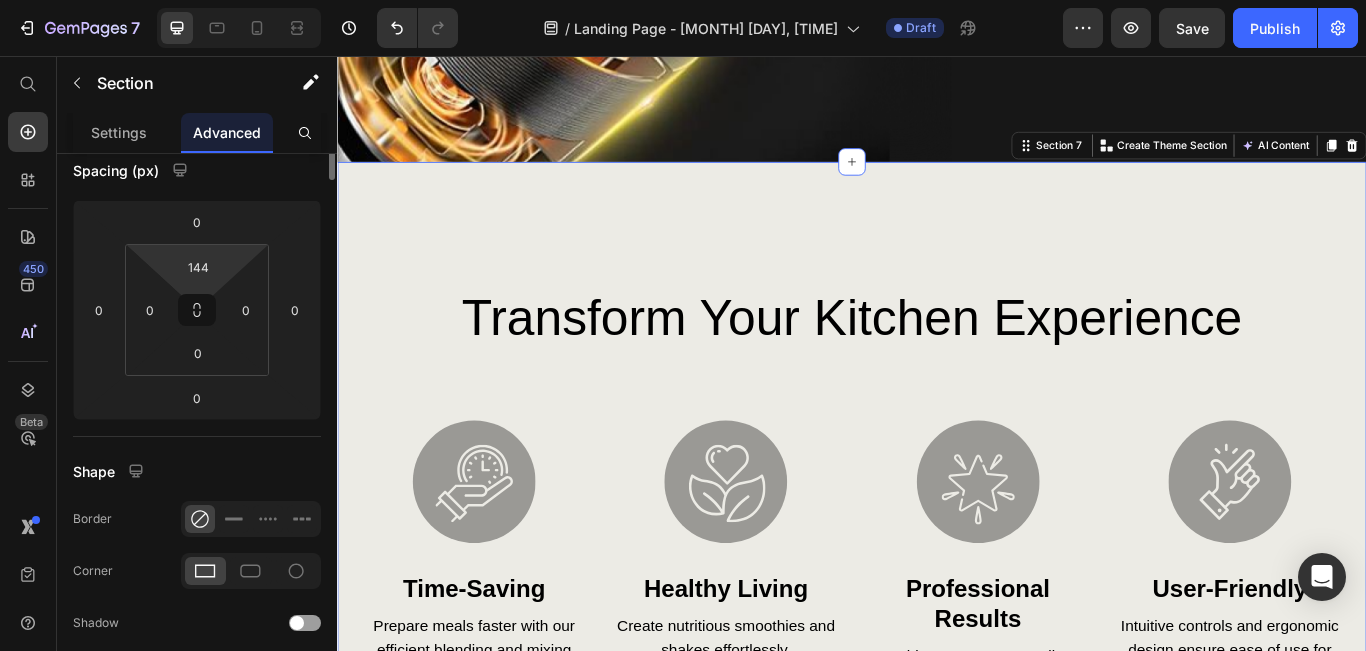 scroll, scrollTop: 0, scrollLeft: 0, axis: both 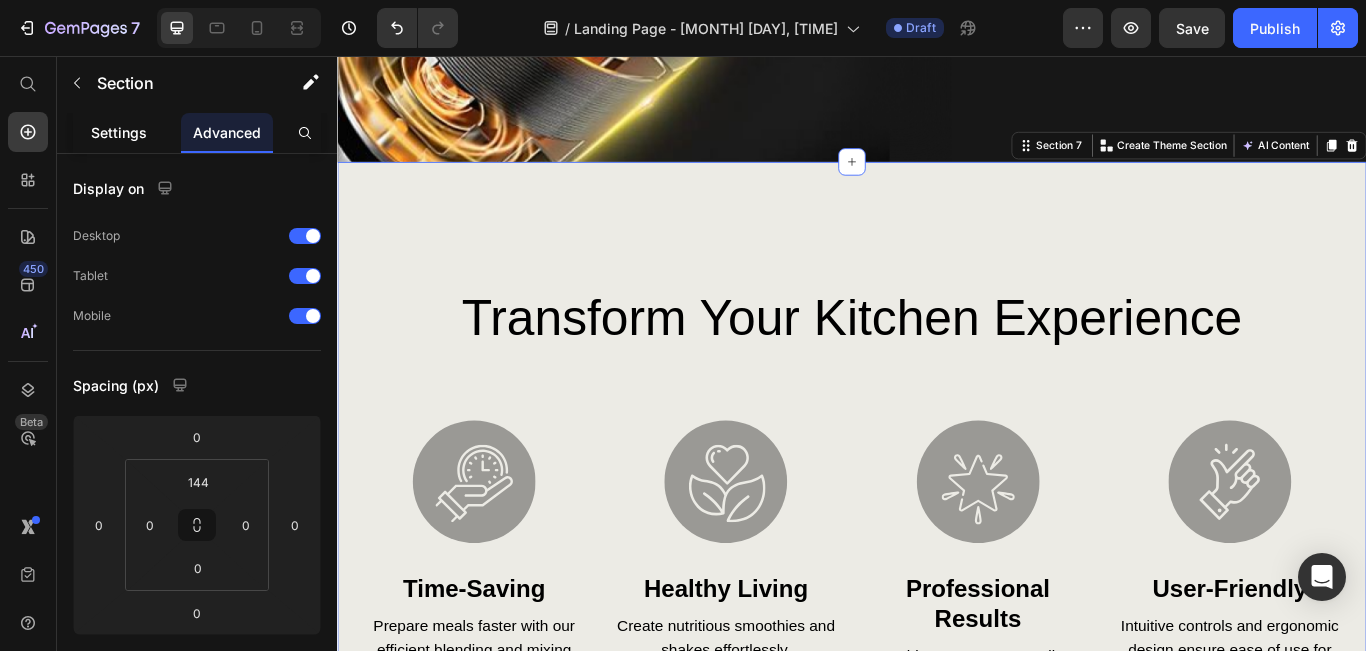click on "Settings" 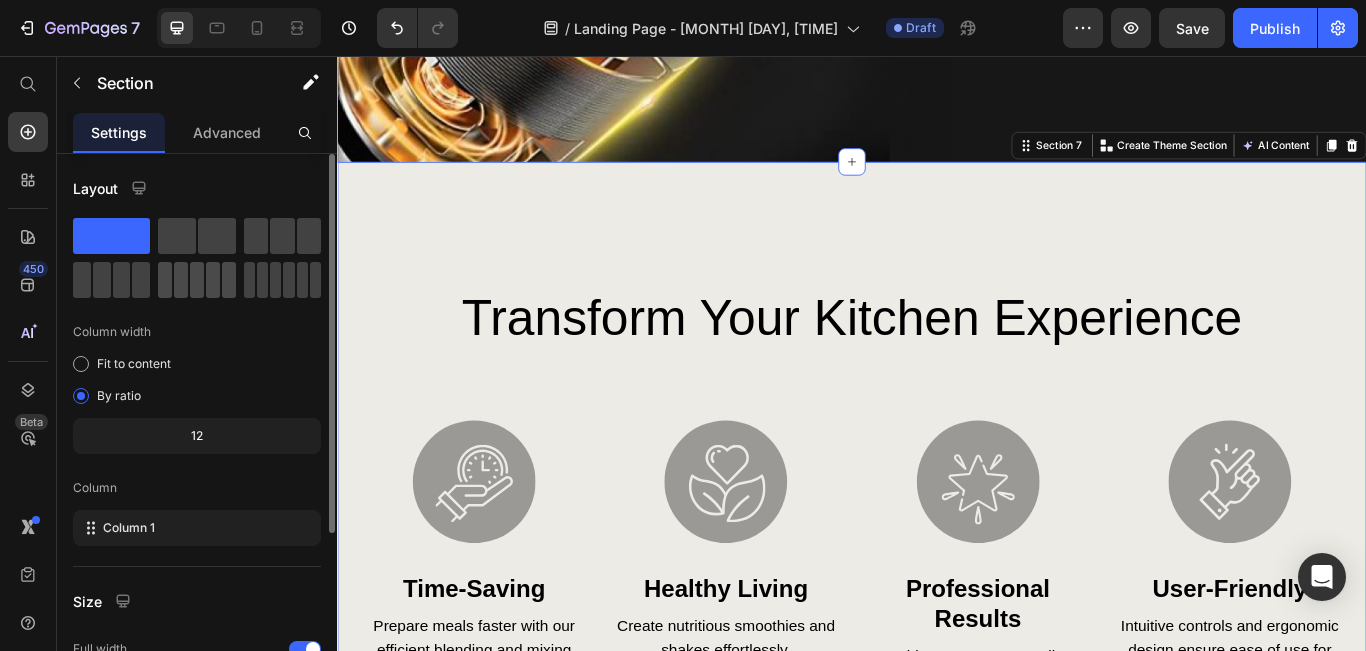 scroll, scrollTop: 254, scrollLeft: 0, axis: vertical 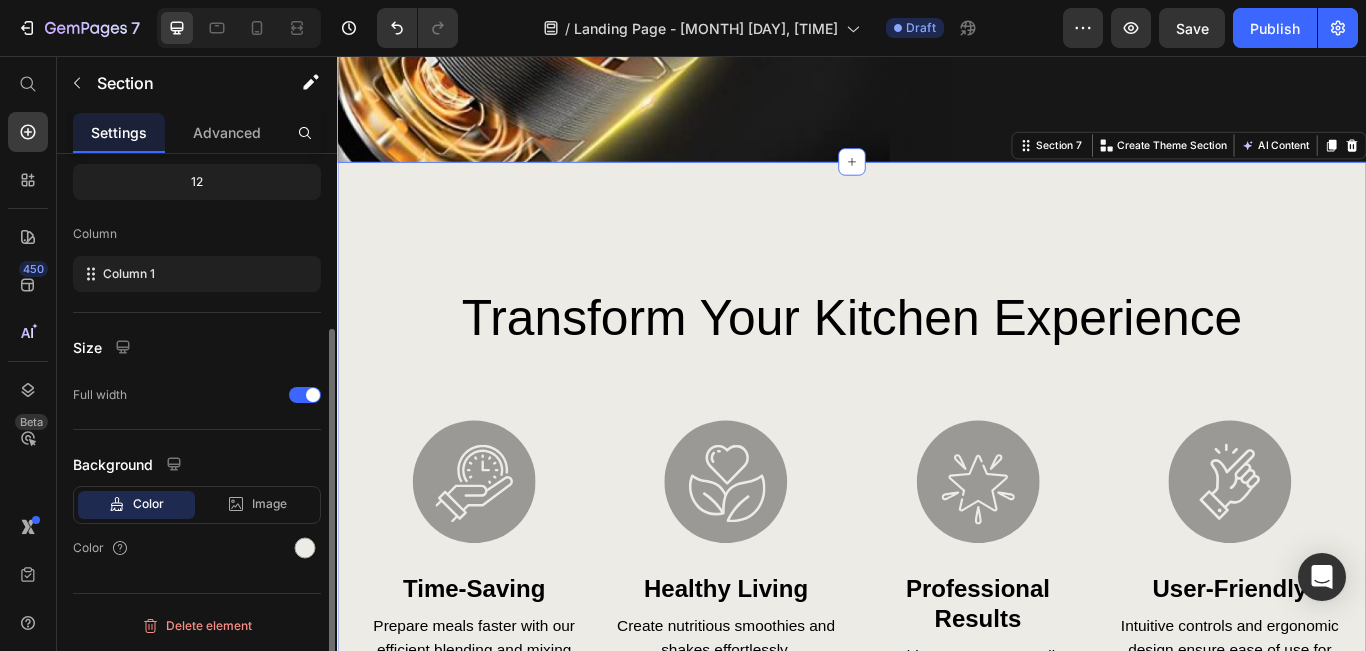 click on "Color" at bounding box center [148, 504] 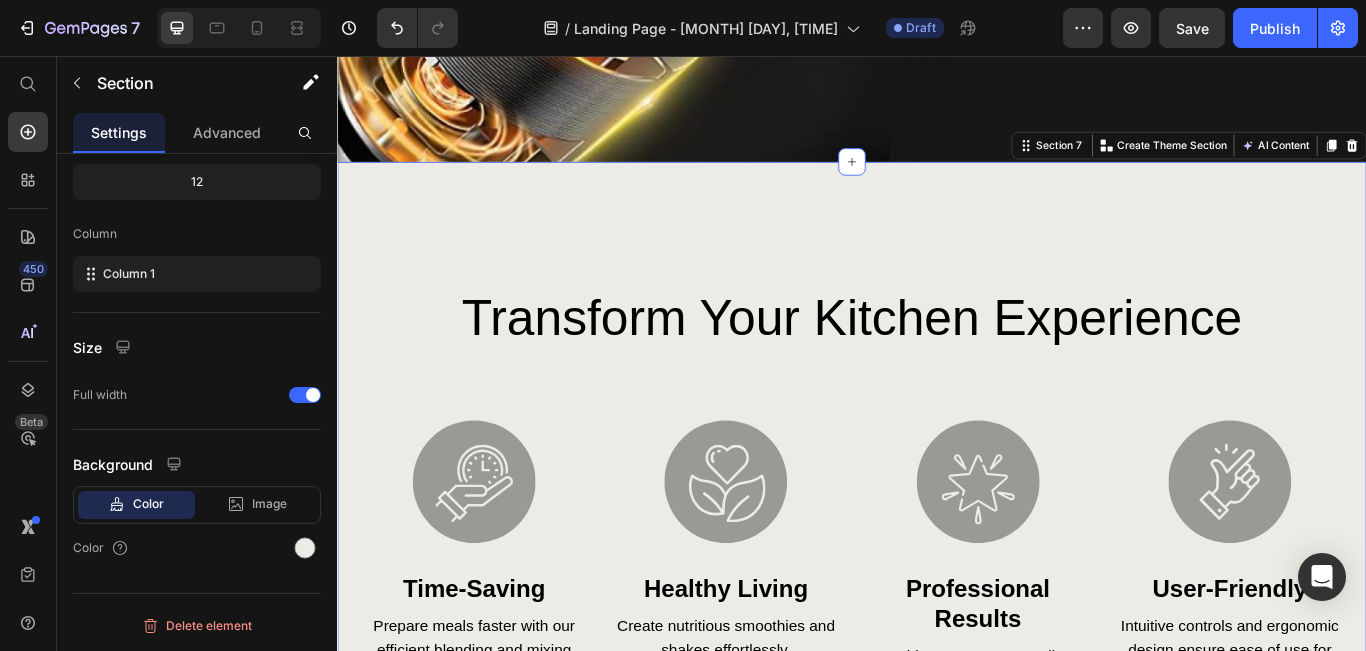 click on "transform your kitchen experience Heading Image Time-Saving Heading Prepare meals faster with our efficient blending and mixing solutions. Text Block Image Healthy Living Heading Create nutritious smoothies and shakes effortlessly. Text Block Image Professional Results Heading Achieve restaurant-quality results at home or in your business. Text Block Image User-Friendly Heading Intuitive controls and ergonomic design ensure ease of use for everyone. Text Block Row" at bounding box center [937, 575] 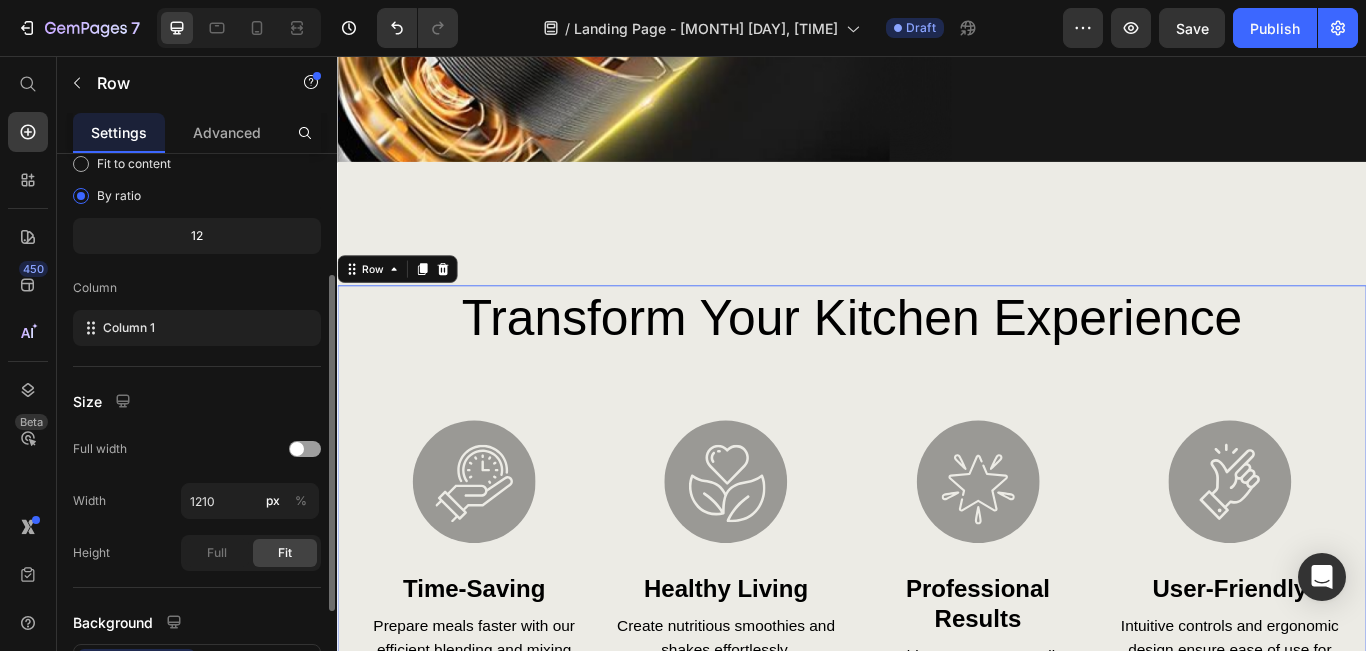 scroll, scrollTop: 358, scrollLeft: 0, axis: vertical 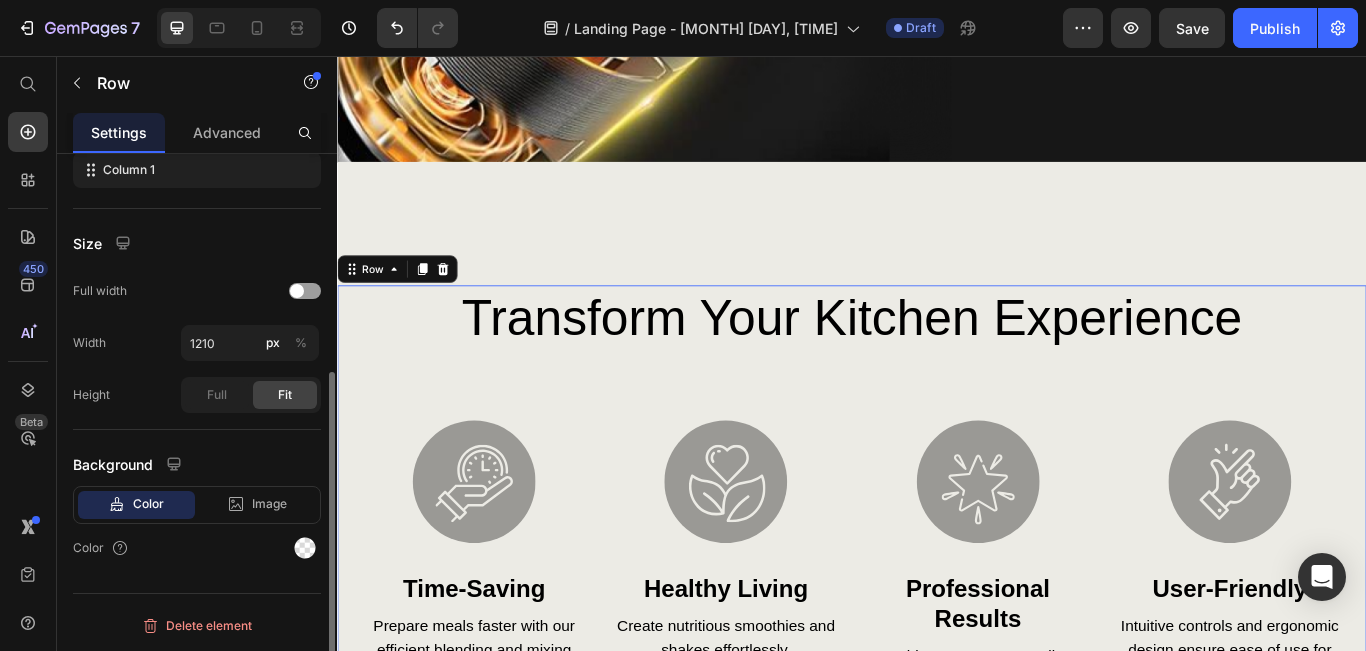 click on "Color" 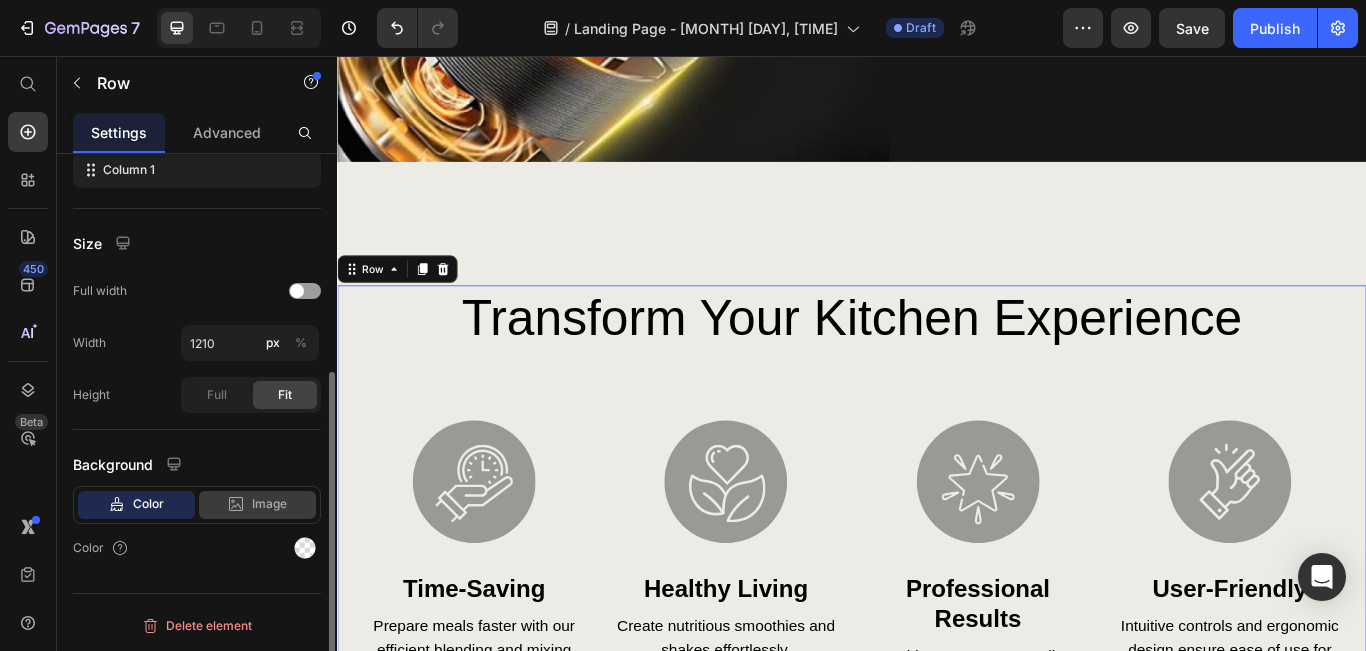 click 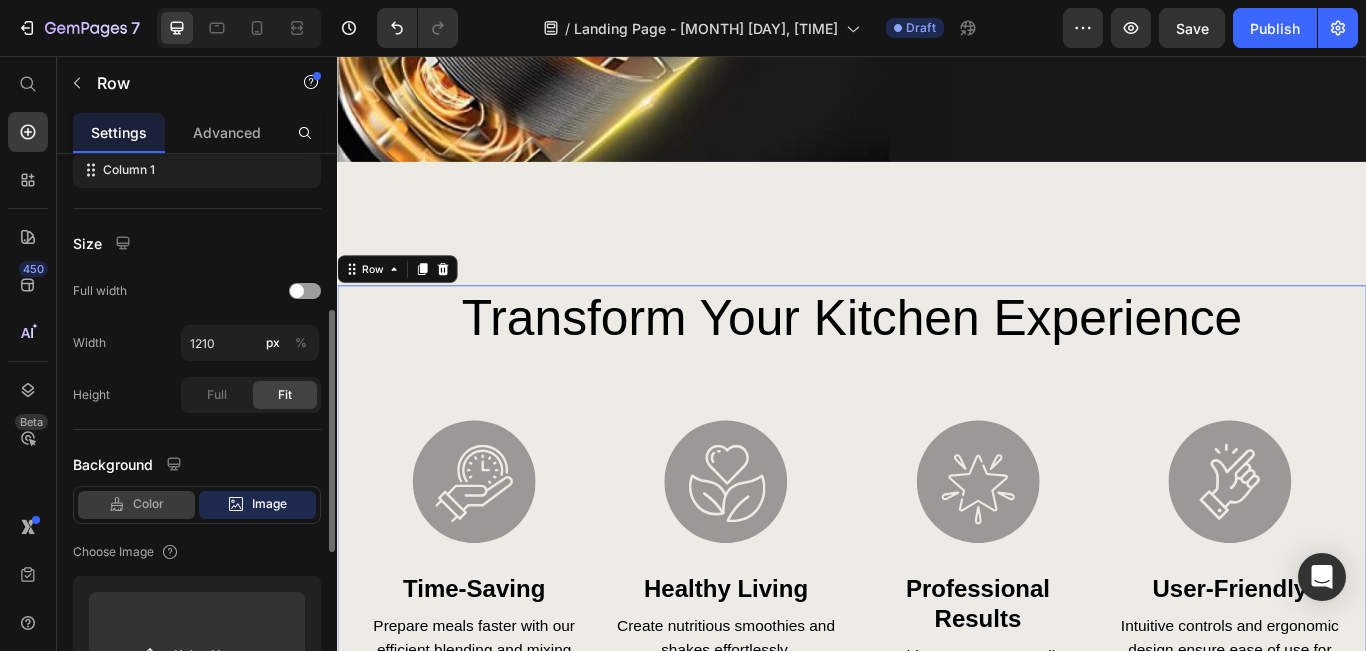 click on "Color" 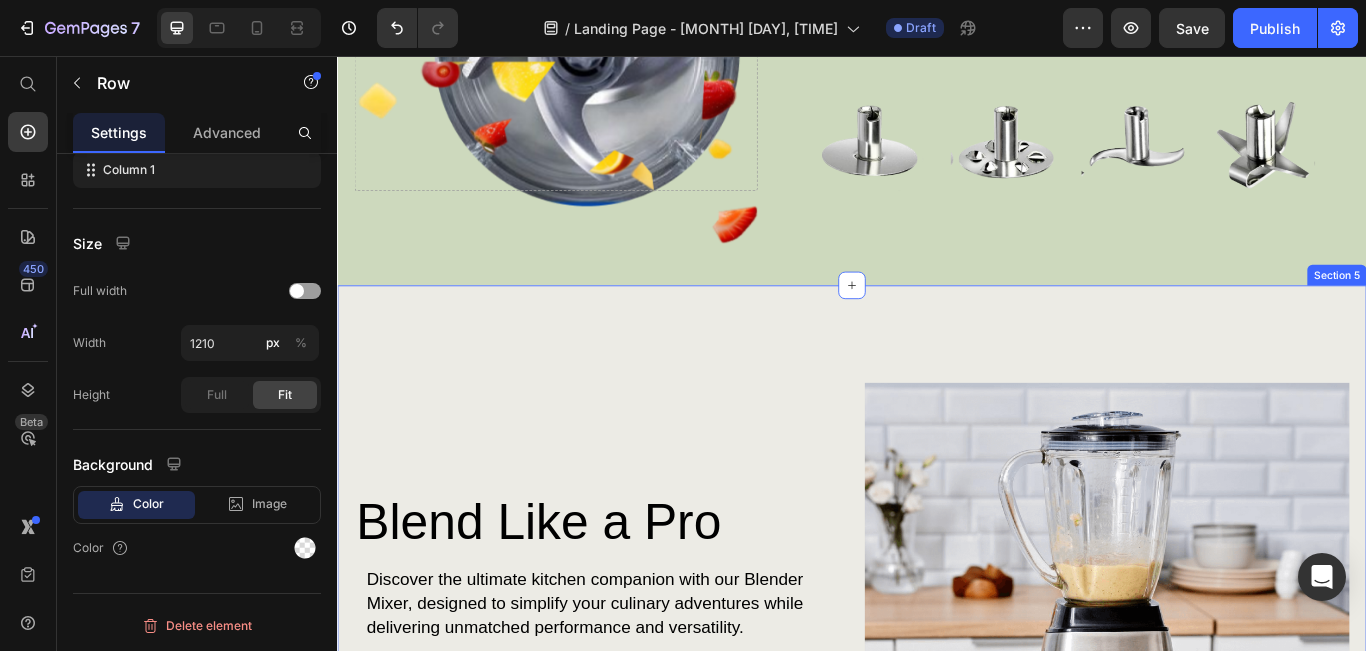 scroll, scrollTop: 1900, scrollLeft: 0, axis: vertical 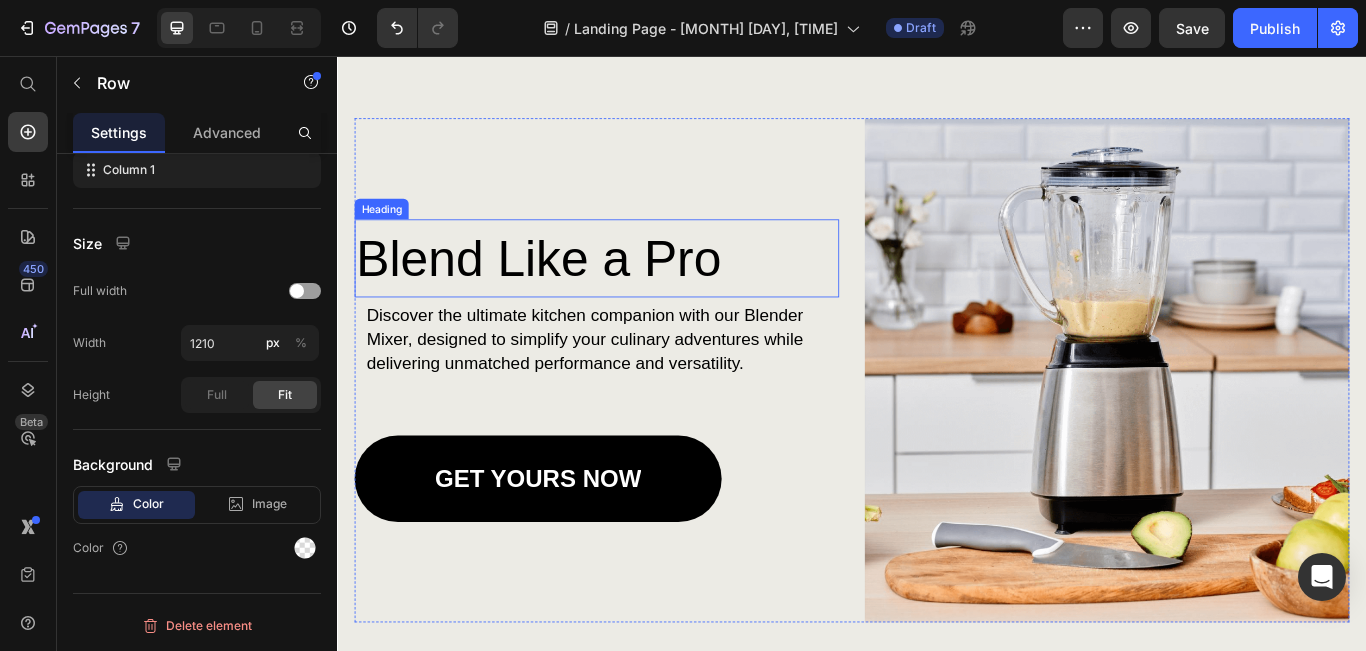 click on "Blend Like a Pro Heading Discover the ultimate kitchen companion with our Blender Mixer, designed to simplify your culinary adventures while delivering unmatched performance and versatility. Text Block GET YOURS NOW Button" at bounding box center (639, 422) 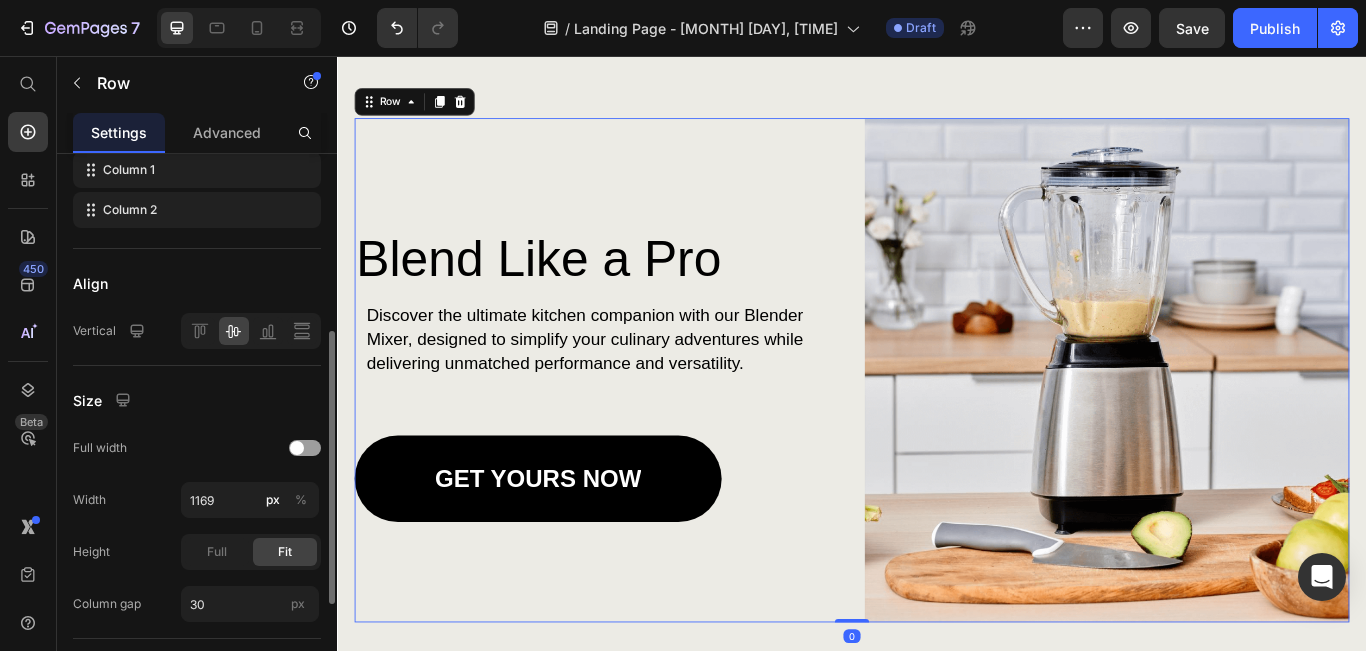 scroll, scrollTop: 567, scrollLeft: 0, axis: vertical 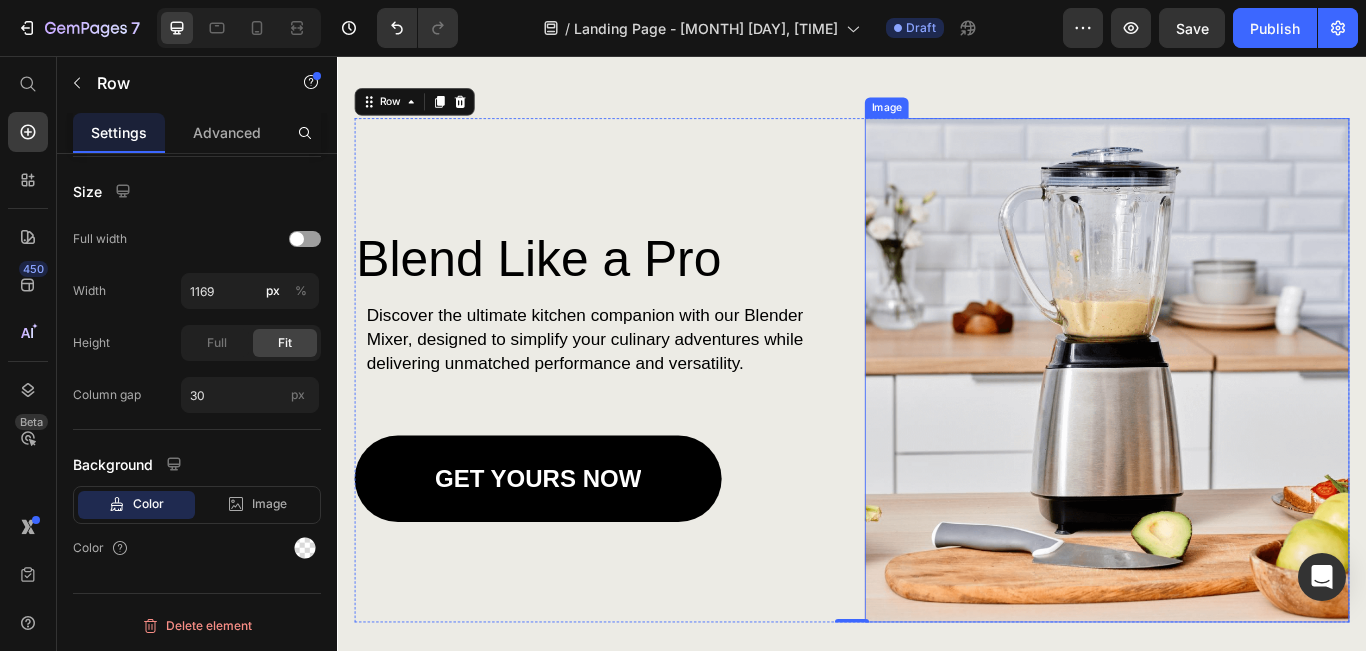 click at bounding box center [1234, 422] 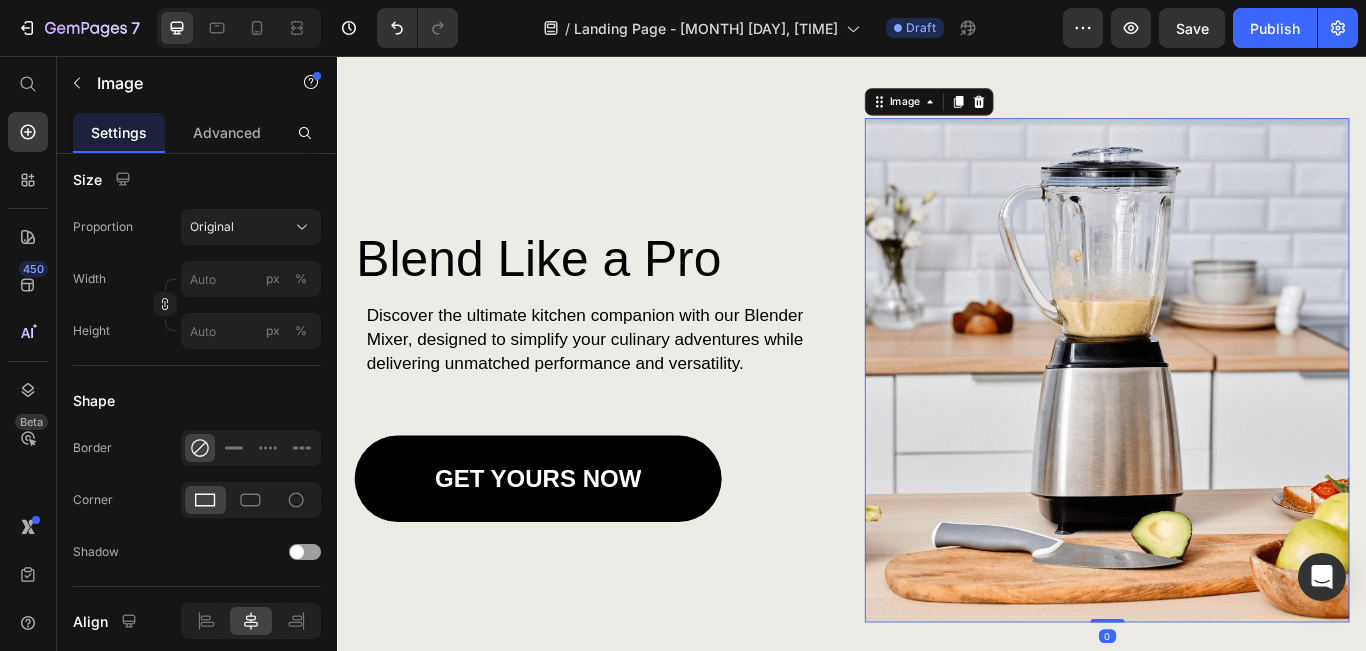 scroll, scrollTop: 0, scrollLeft: 0, axis: both 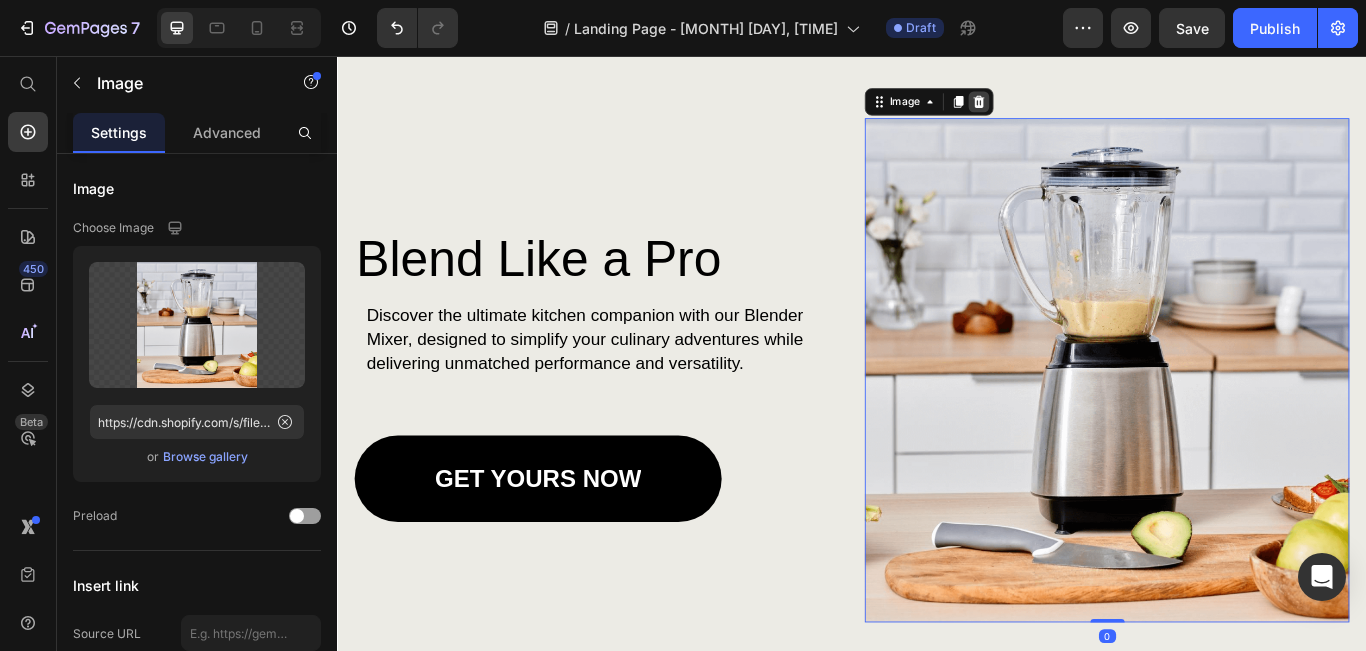 click 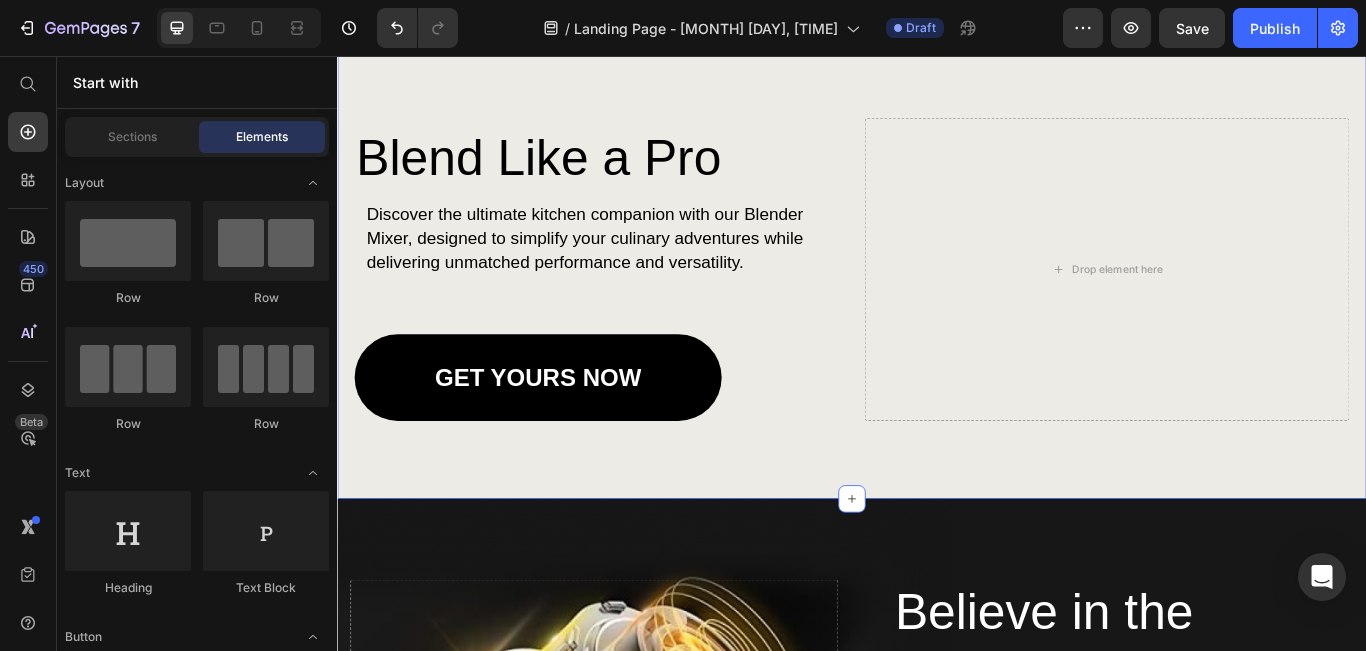 click on "Blend Like a Pro Heading Discover the ultimate kitchen companion with our Blender Mixer, designed to simplify your culinary adventures while delivering unmatched performance and versatility. Text Block GET YOURS NOW Button
Drop element here Row Section 5" at bounding box center [937, 293] 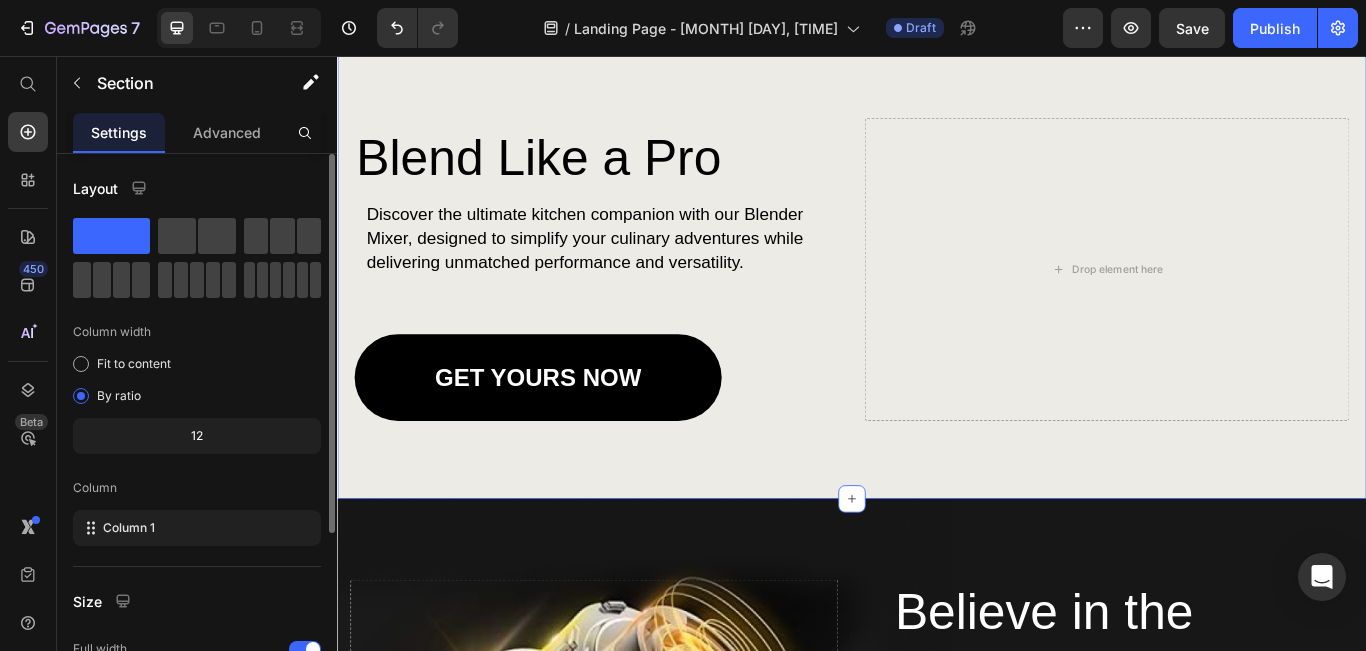scroll, scrollTop: 254, scrollLeft: 0, axis: vertical 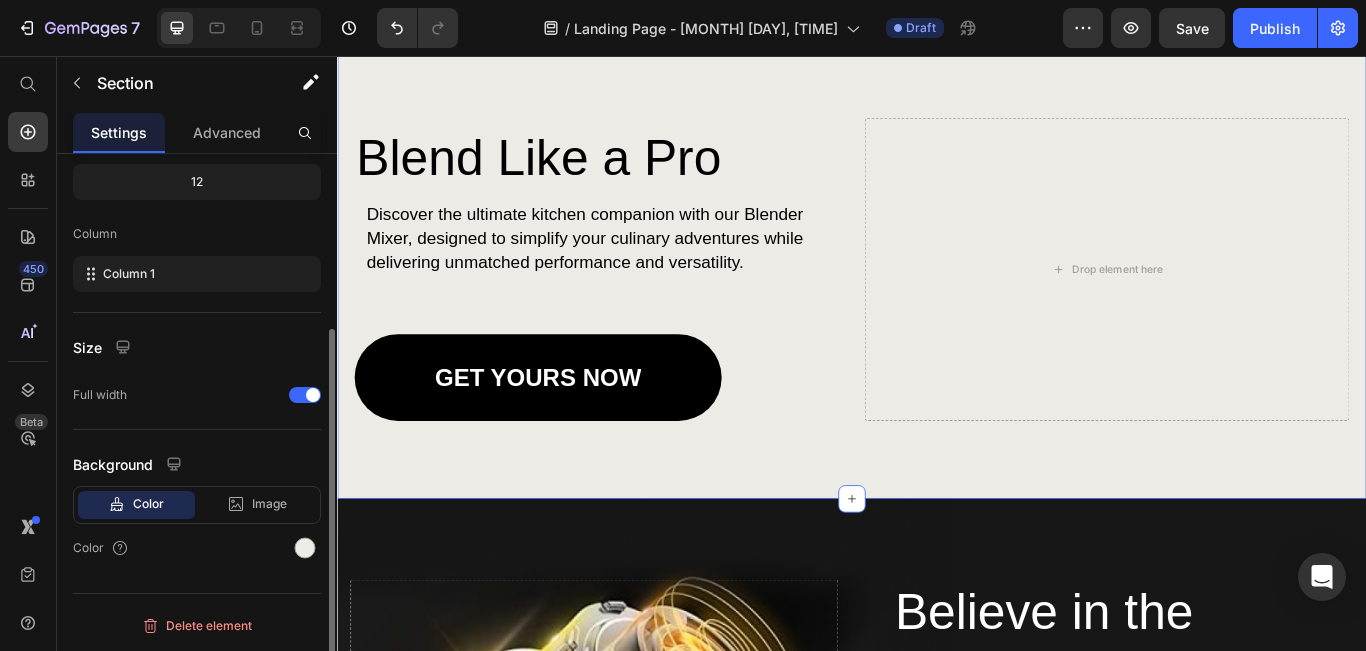 click on "Color" 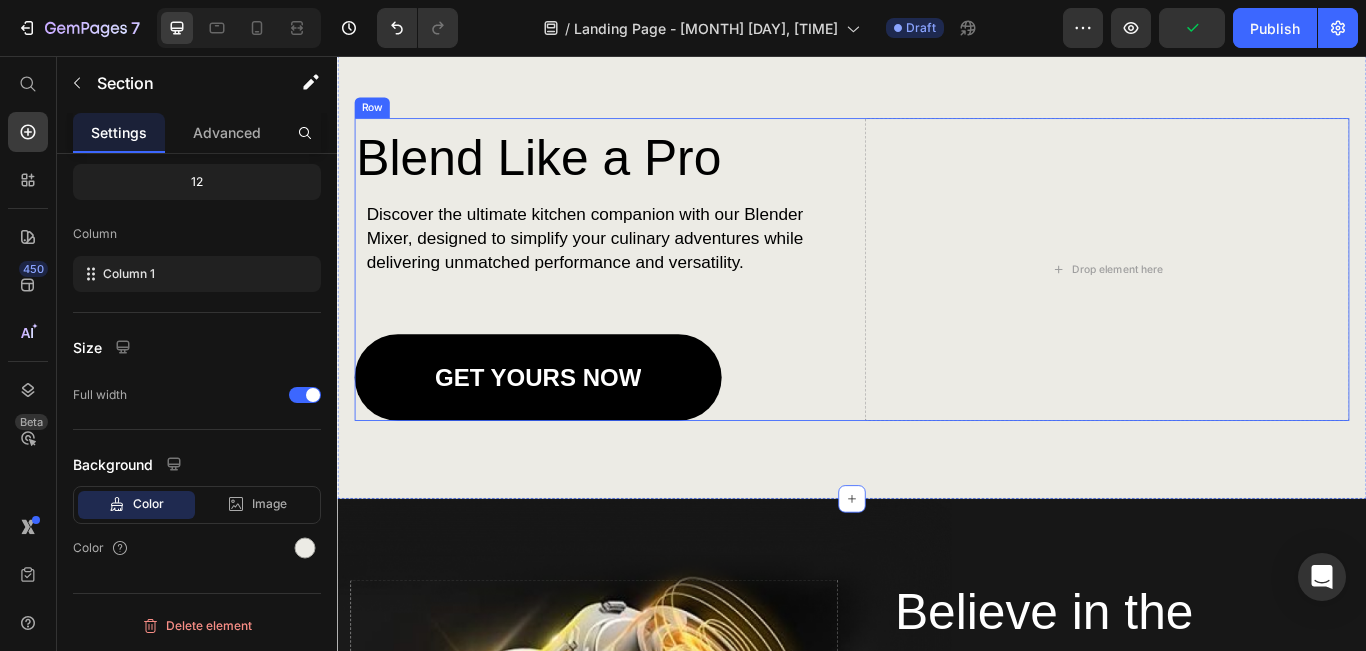 click on "Blend Like a Pro Heading Discover the ultimate kitchen companion with our Blender Mixer, designed to simplify your culinary adventures while delivering unmatched performance and versatility. Text Block GET YOURS NOW Button" at bounding box center (639, 304) 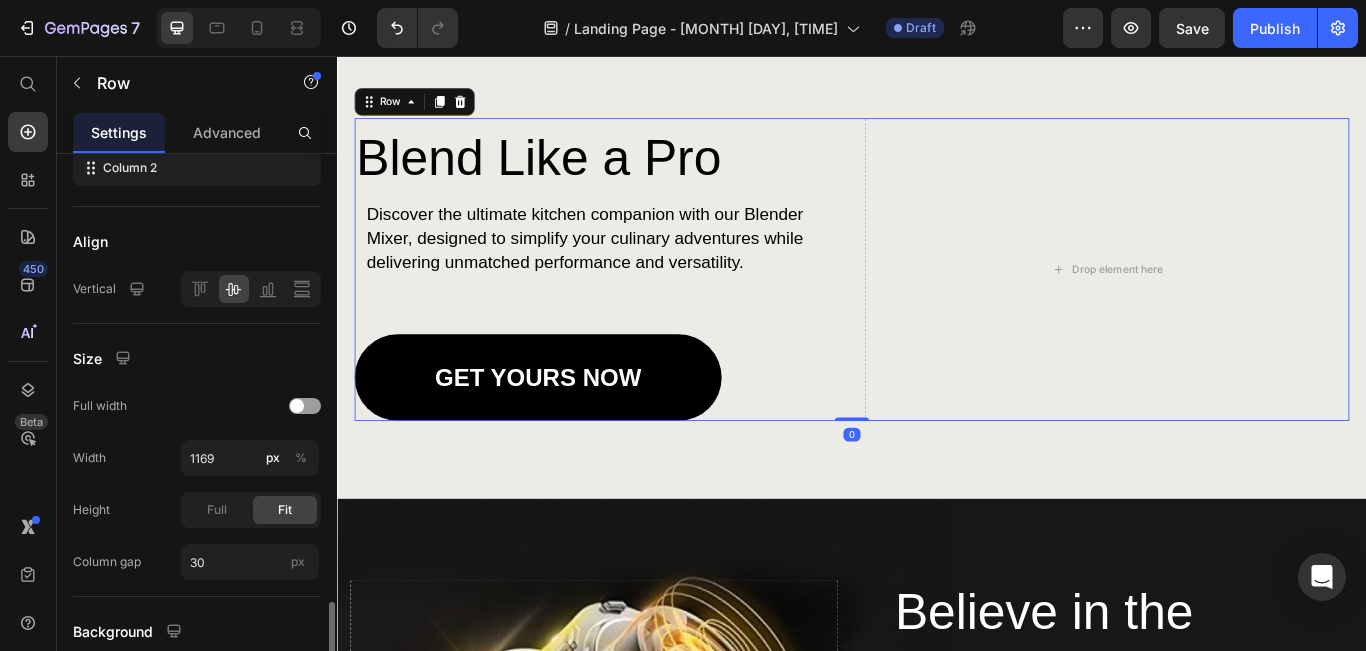 scroll, scrollTop: 567, scrollLeft: 0, axis: vertical 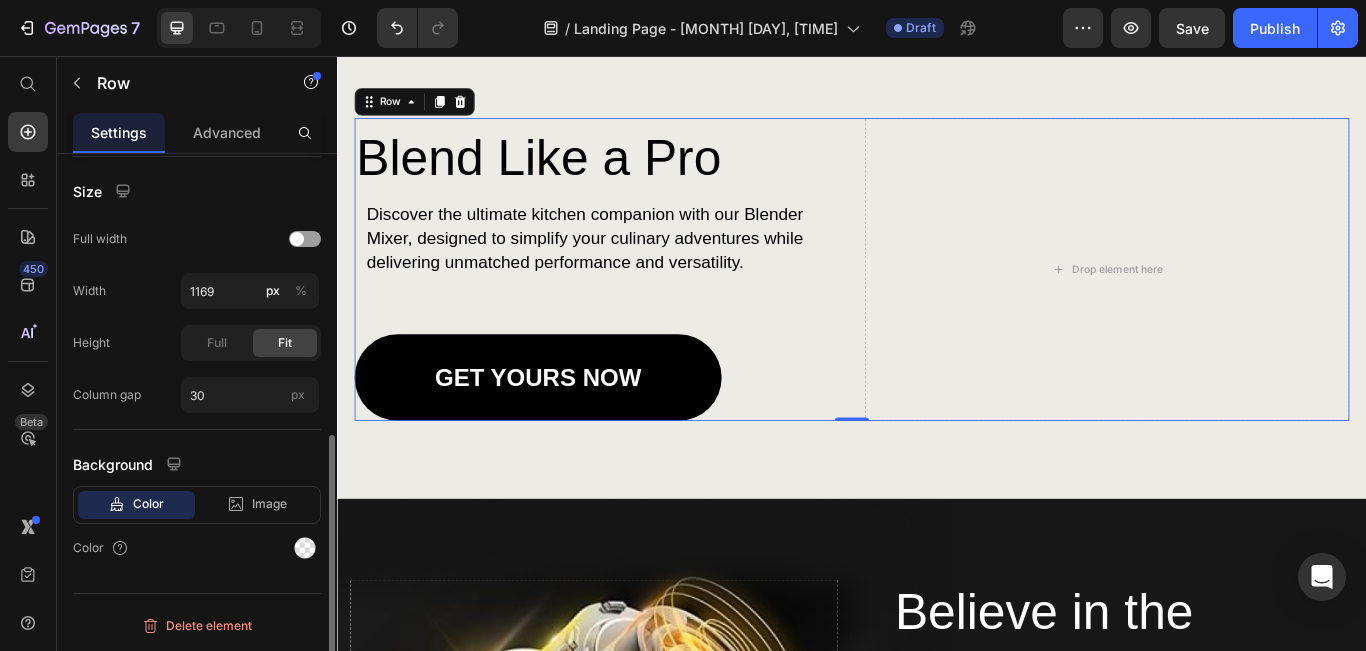 click on "Color" 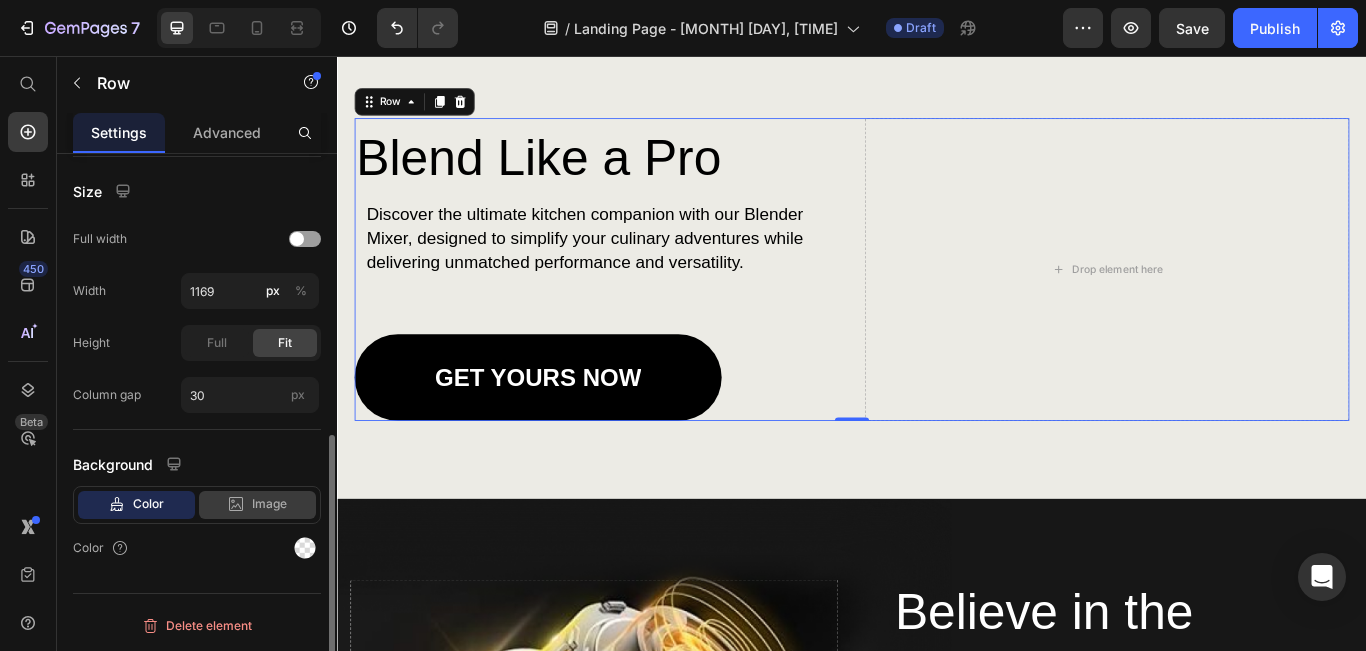 click on "Image" at bounding box center [269, 504] 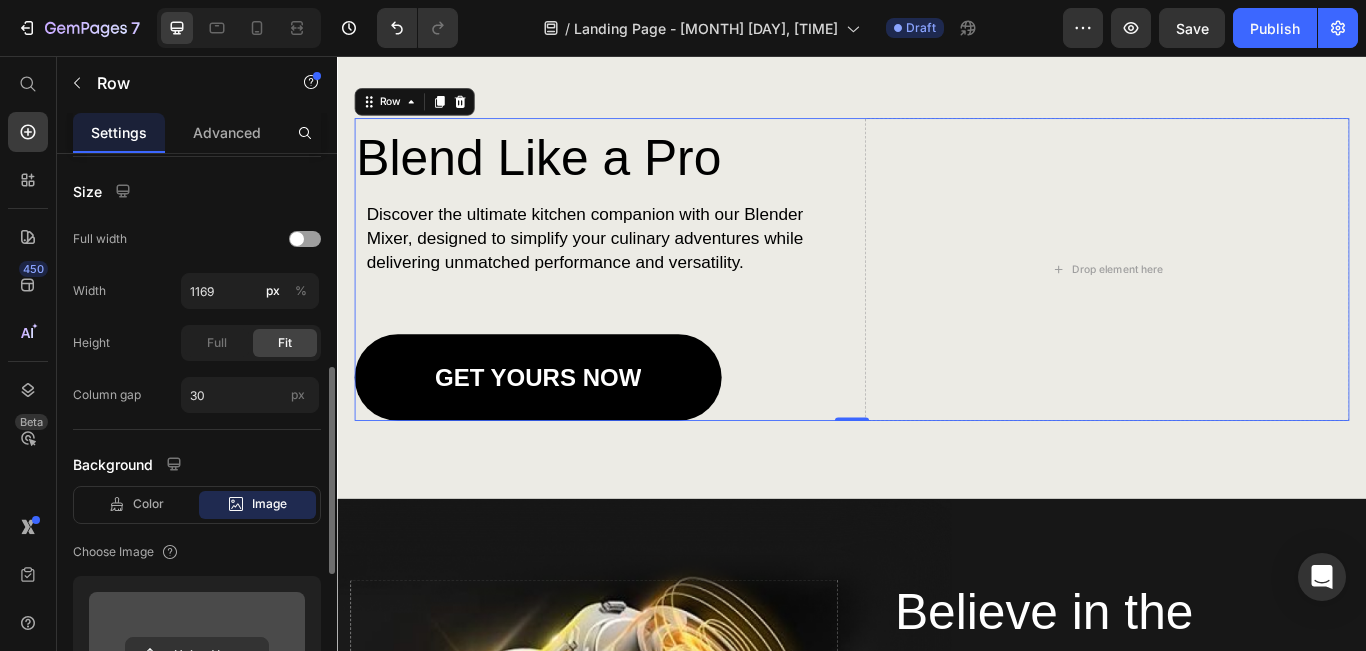 scroll, scrollTop: 867, scrollLeft: 0, axis: vertical 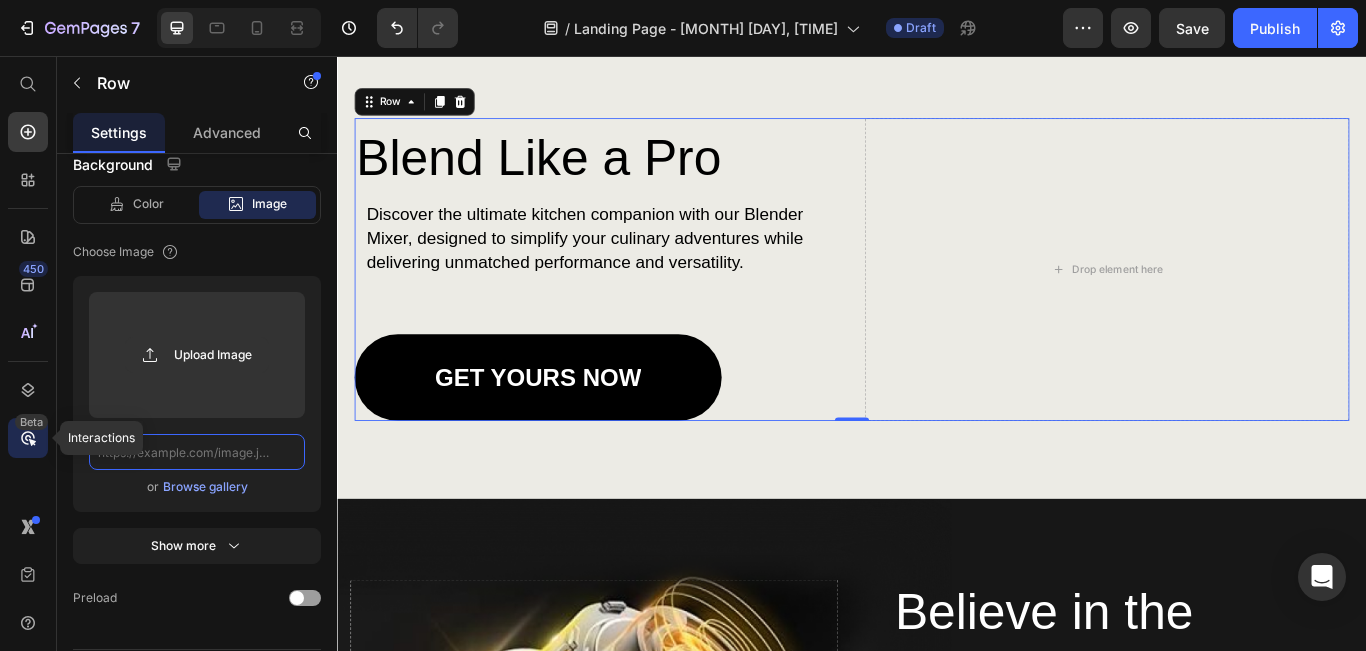 drag, startPoint x: 284, startPoint y: 445, endPoint x: 38, endPoint y: 449, distance: 246.03252 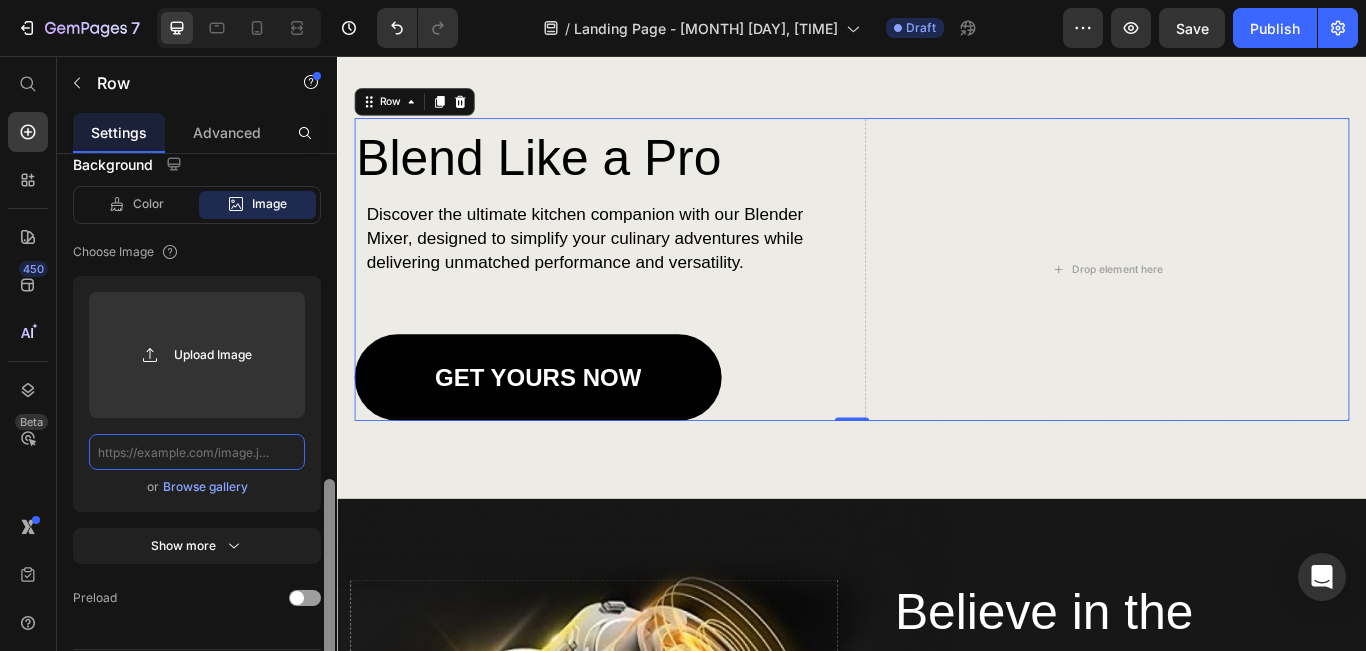 drag, startPoint x: 103, startPoint y: 453, endPoint x: 326, endPoint y: 451, distance: 223.00897 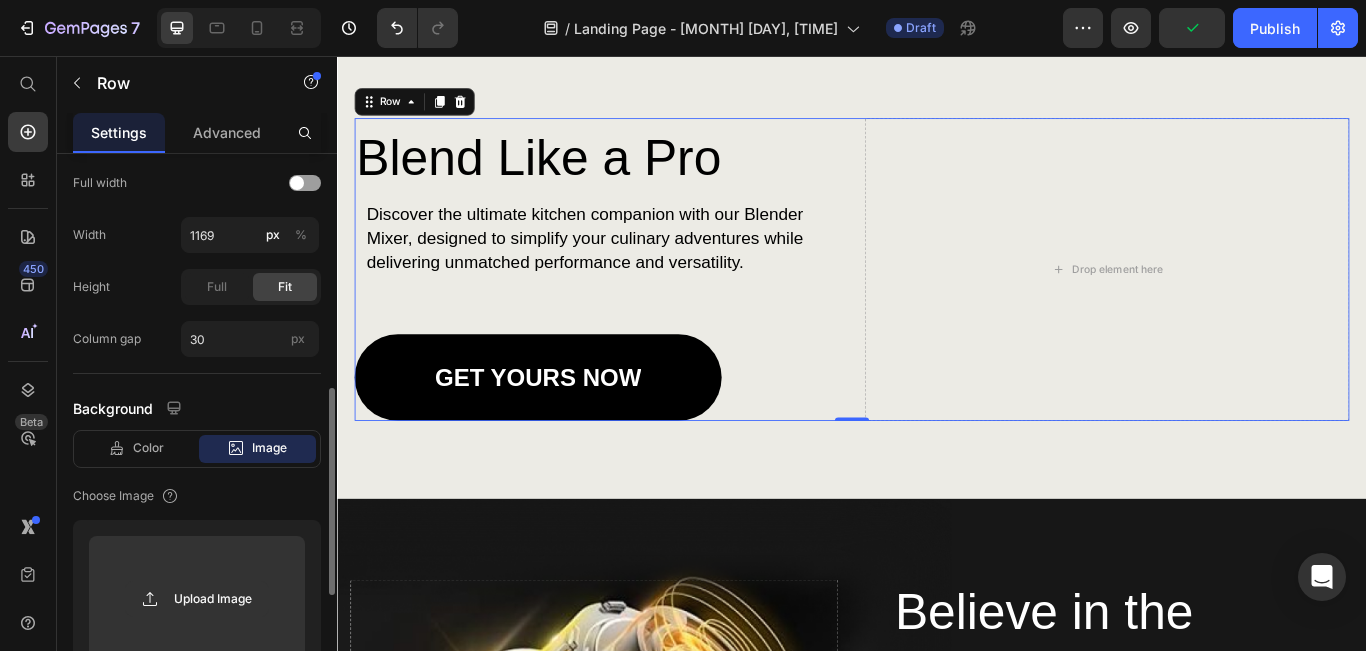 scroll, scrollTop: 423, scrollLeft: 0, axis: vertical 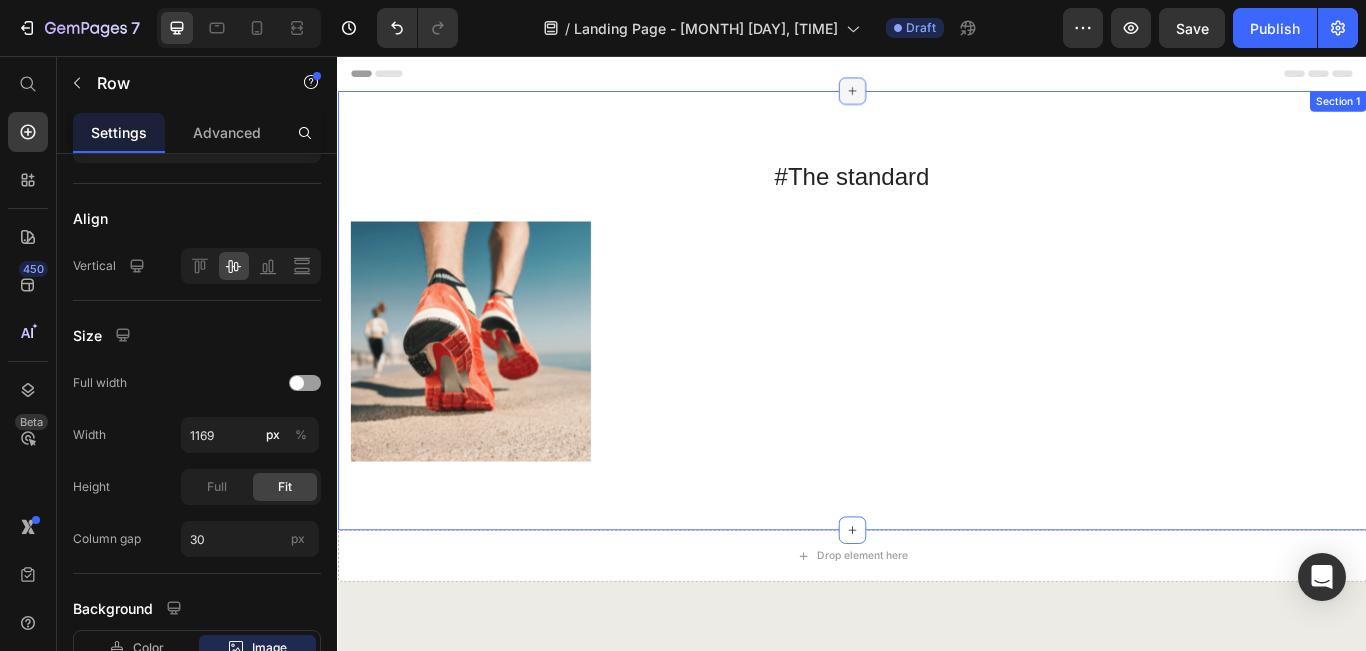 click 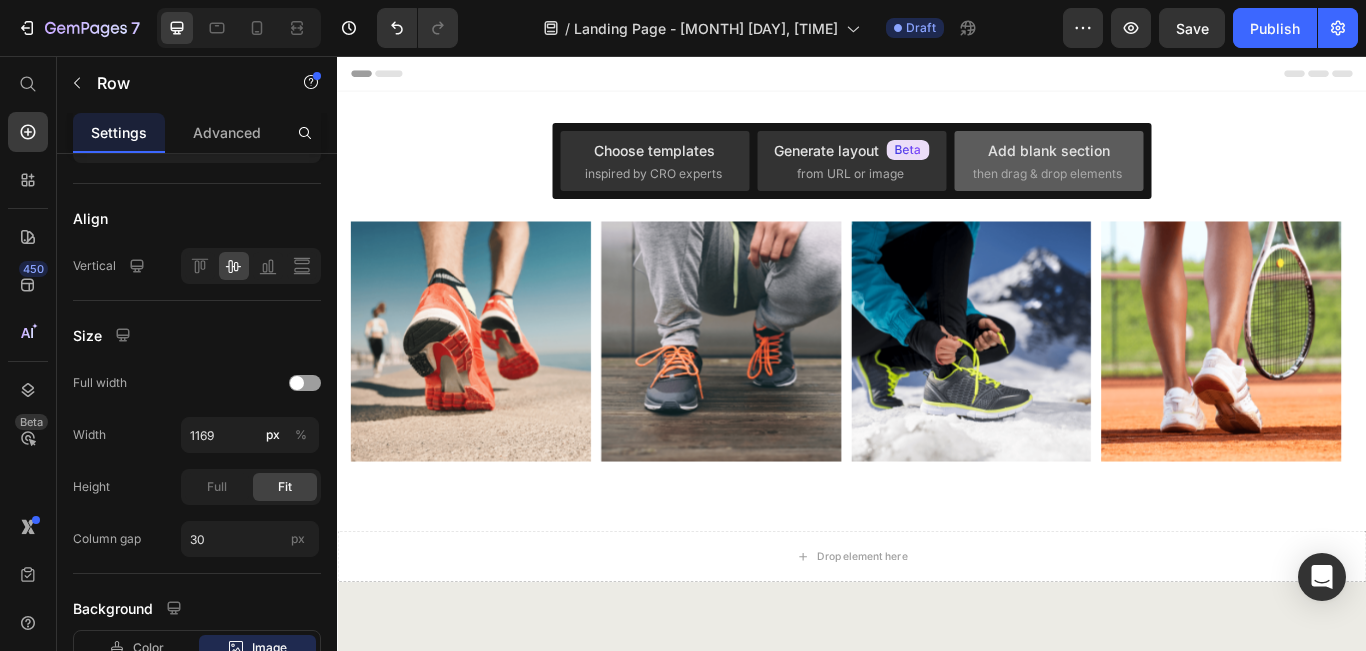click on "Add blank section" at bounding box center (1049, 150) 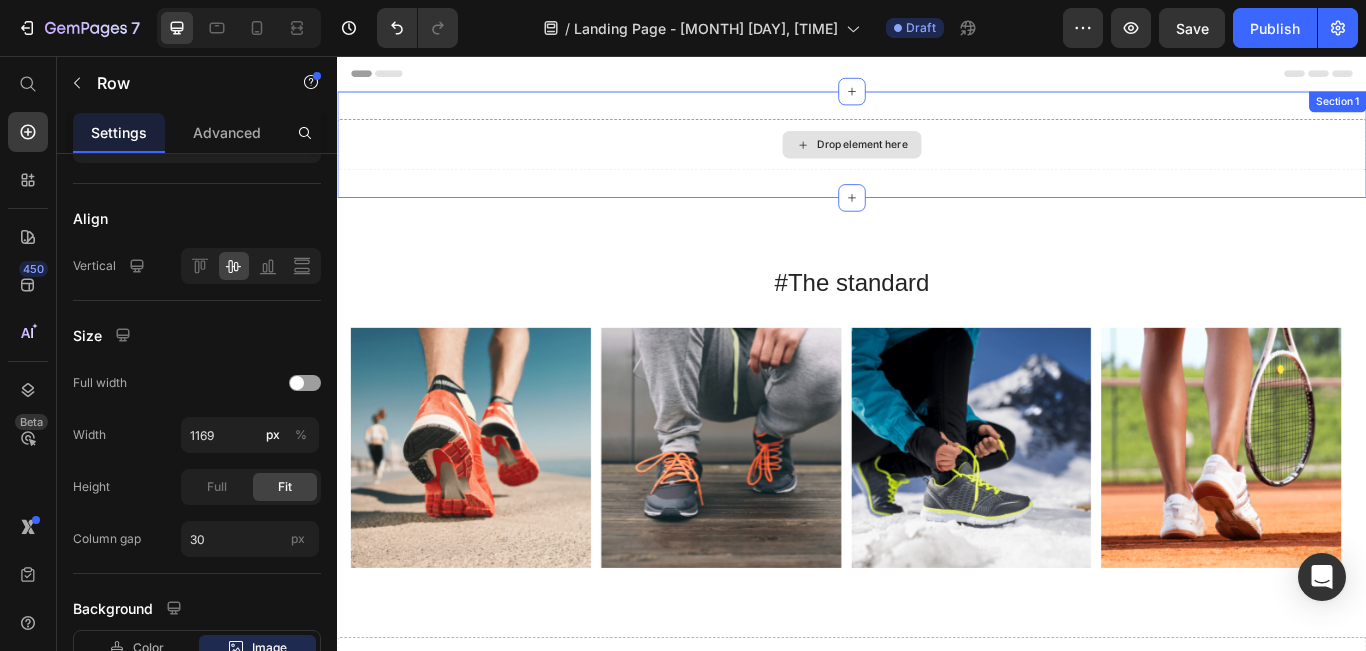 click on "Drop element here" at bounding box center [949, 159] 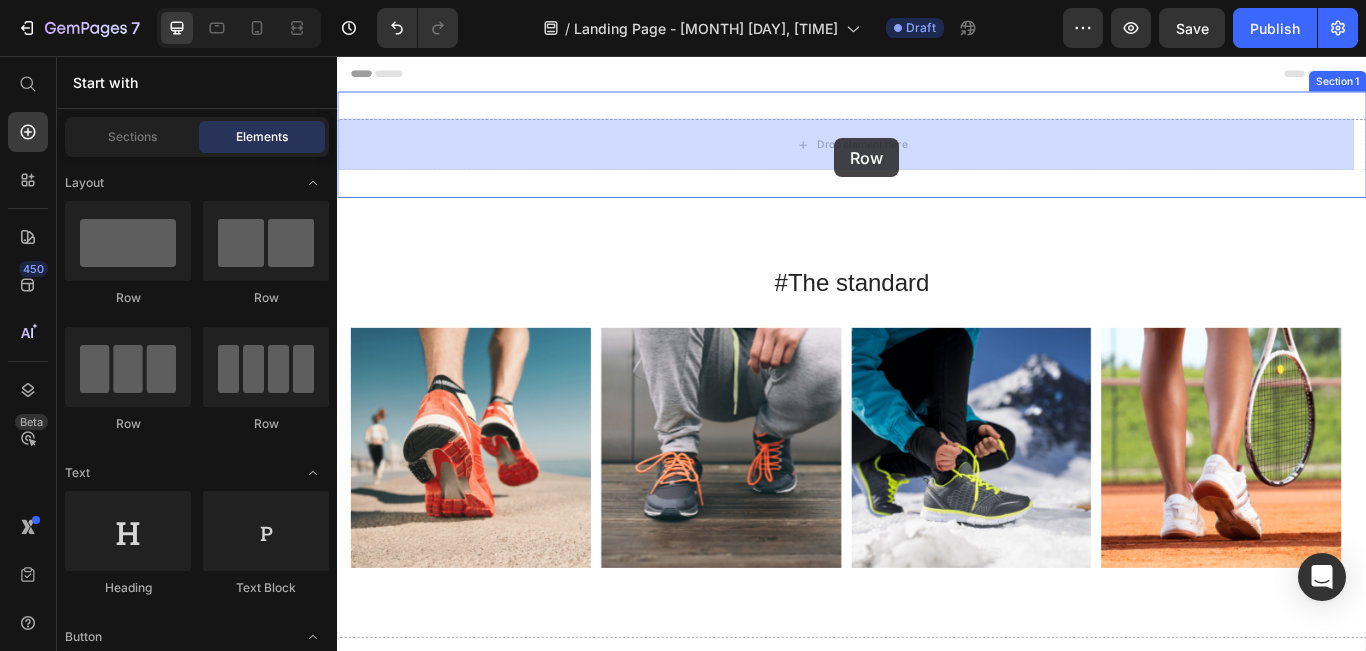drag, startPoint x: 588, startPoint y: 303, endPoint x: 889, endPoint y: 174, distance: 327.47824 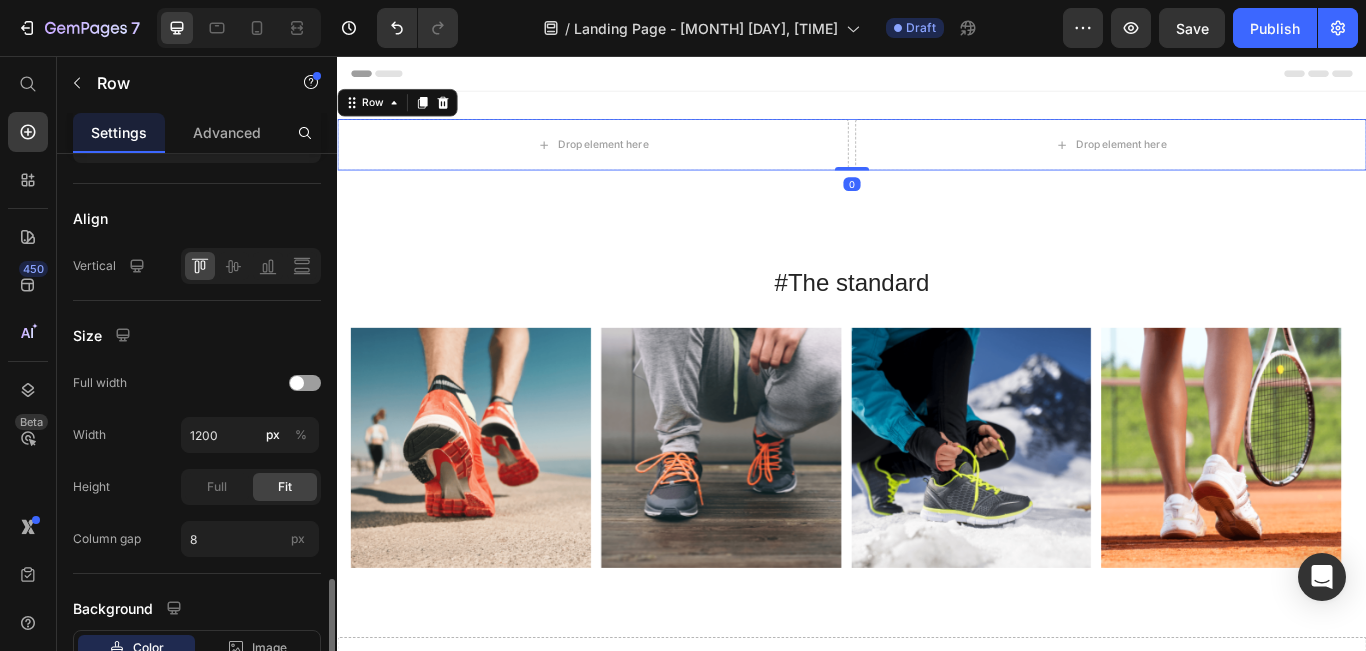 scroll, scrollTop: 567, scrollLeft: 0, axis: vertical 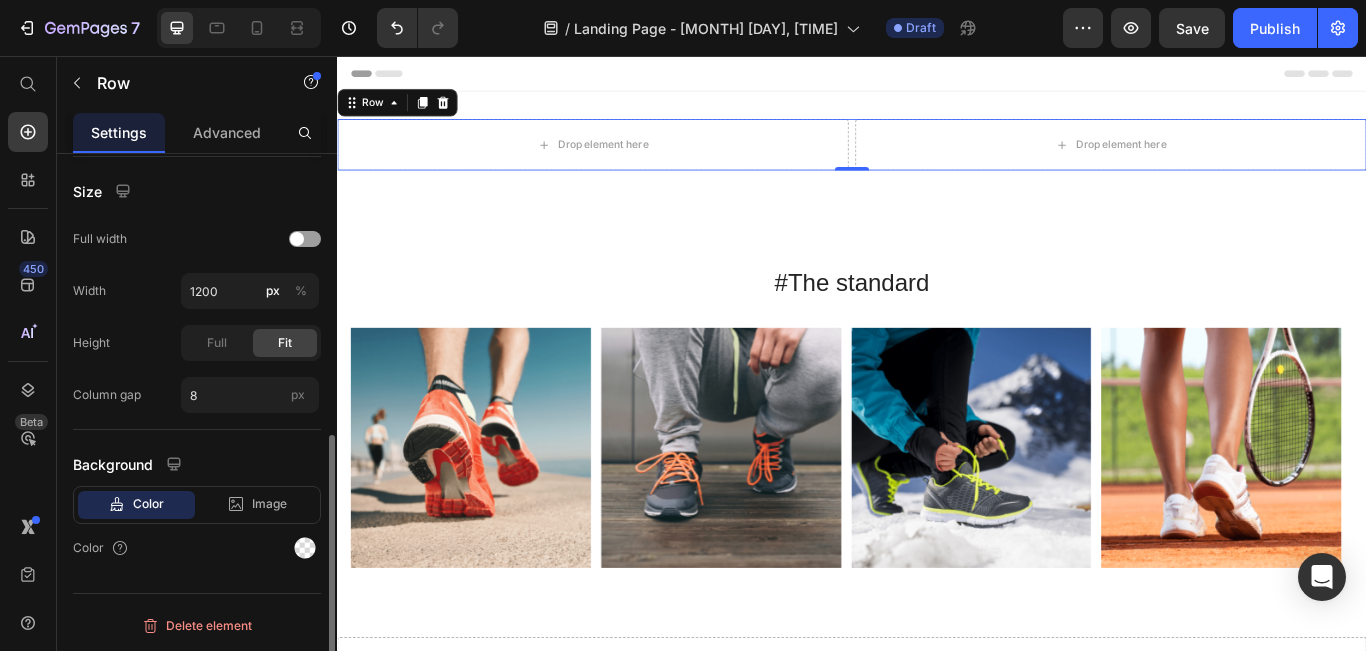 click on "Color" at bounding box center (148, 504) 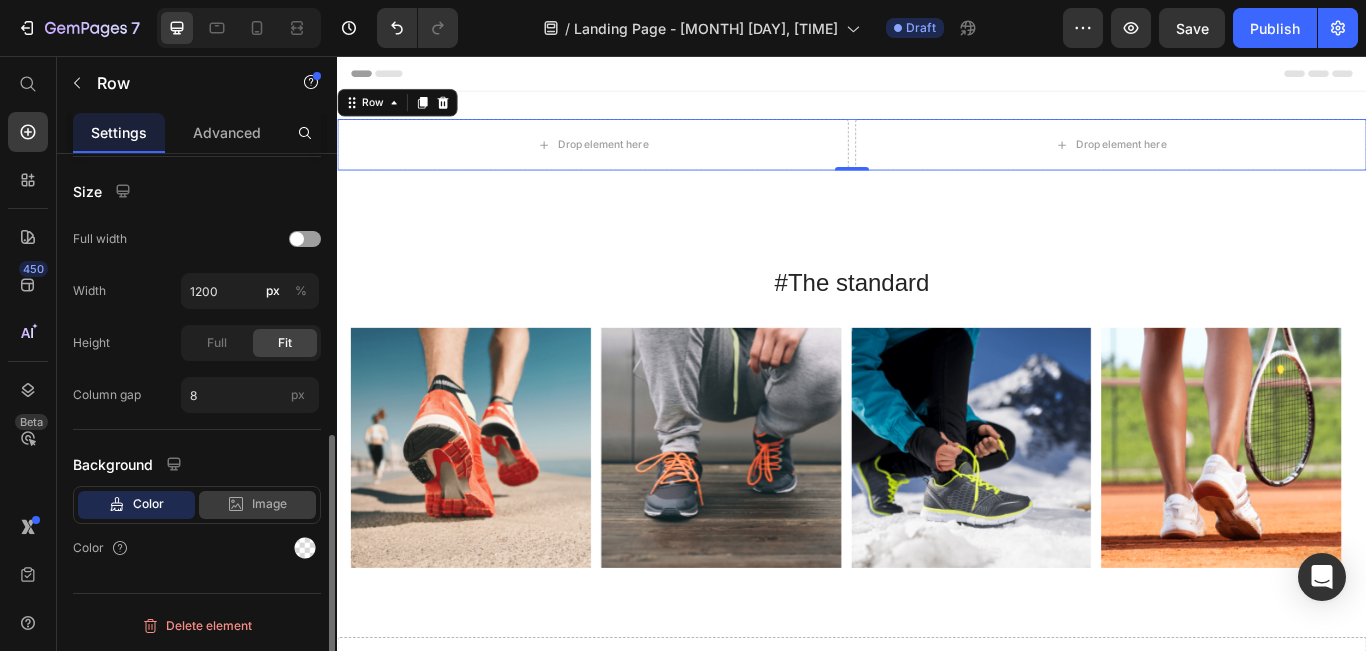 click on "Image" 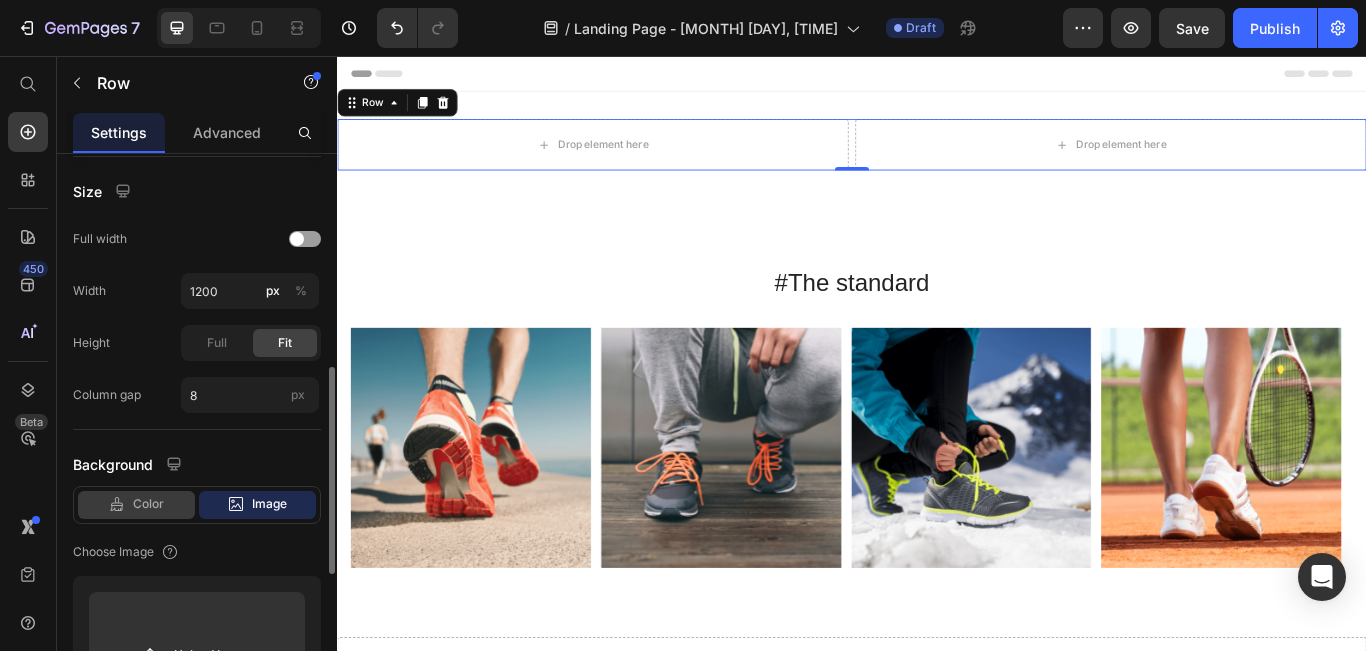 click on "Color" 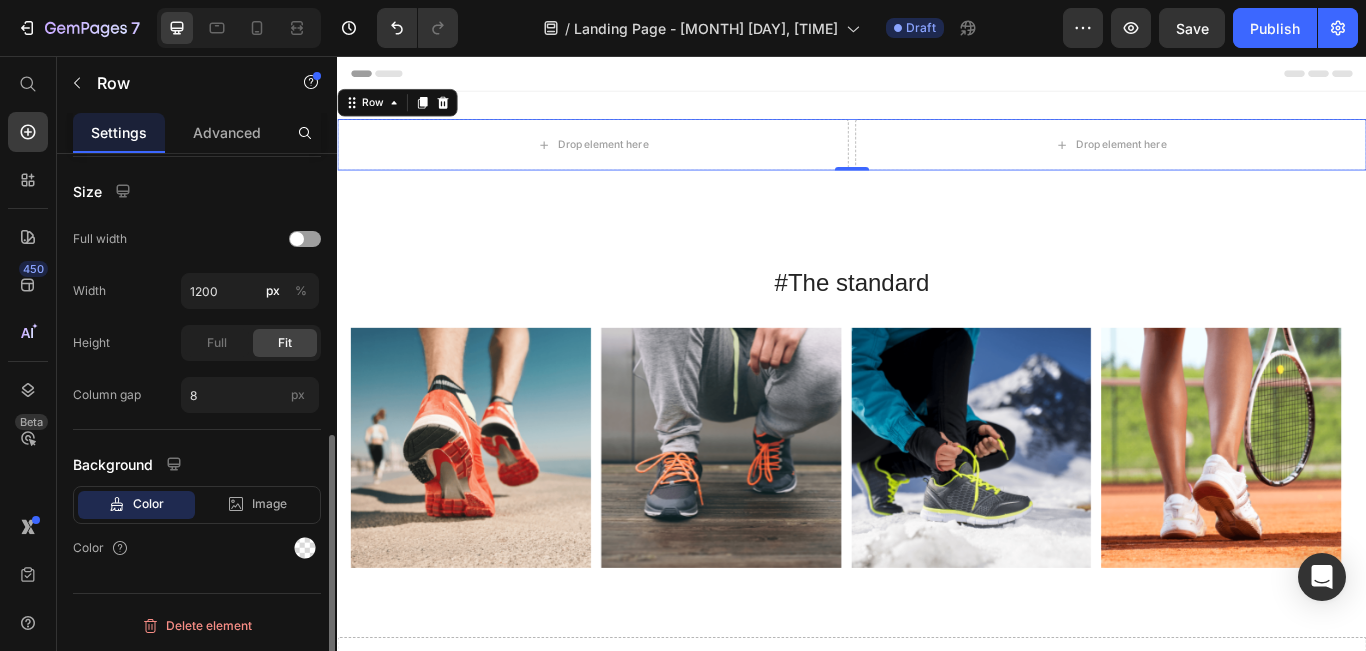 scroll, scrollTop: 67, scrollLeft: 0, axis: vertical 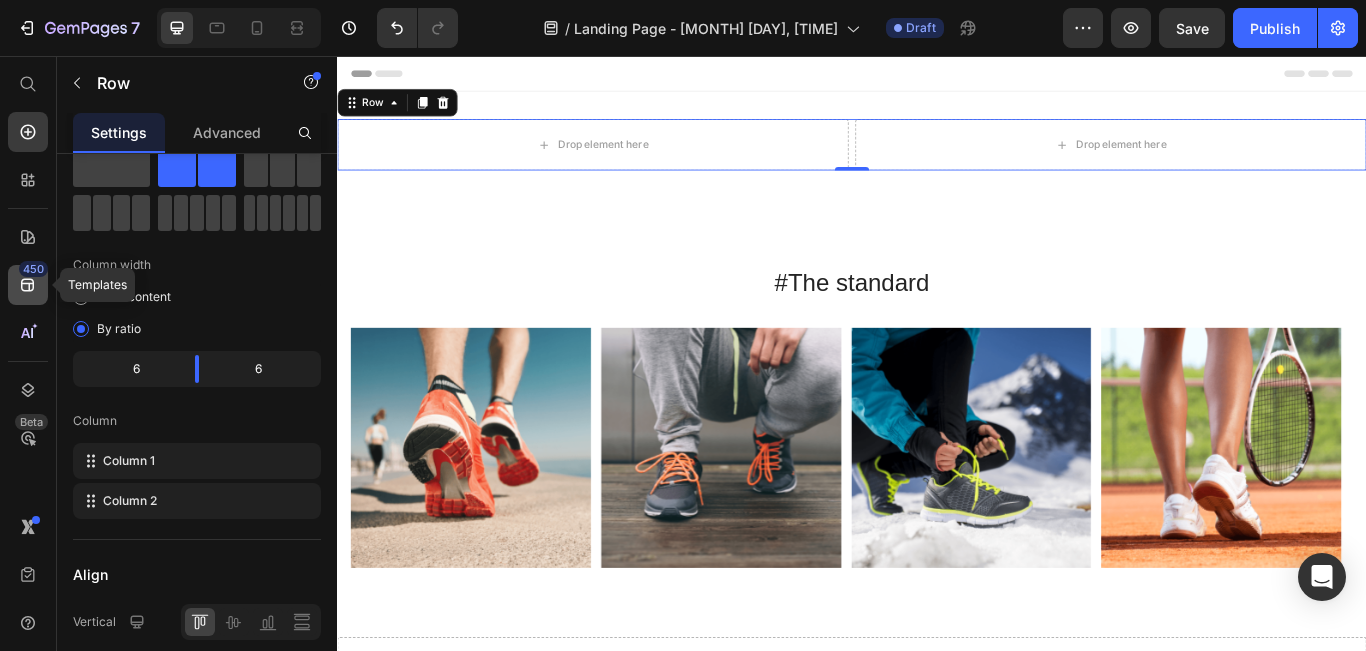 click 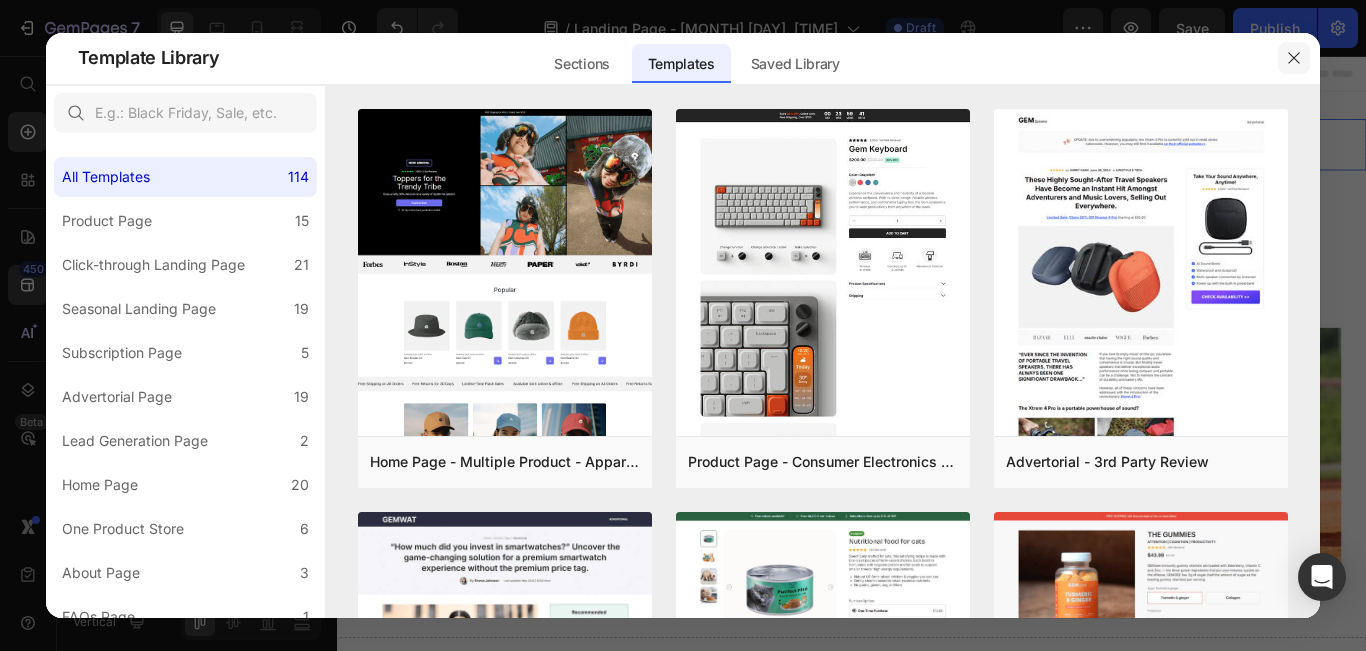 click 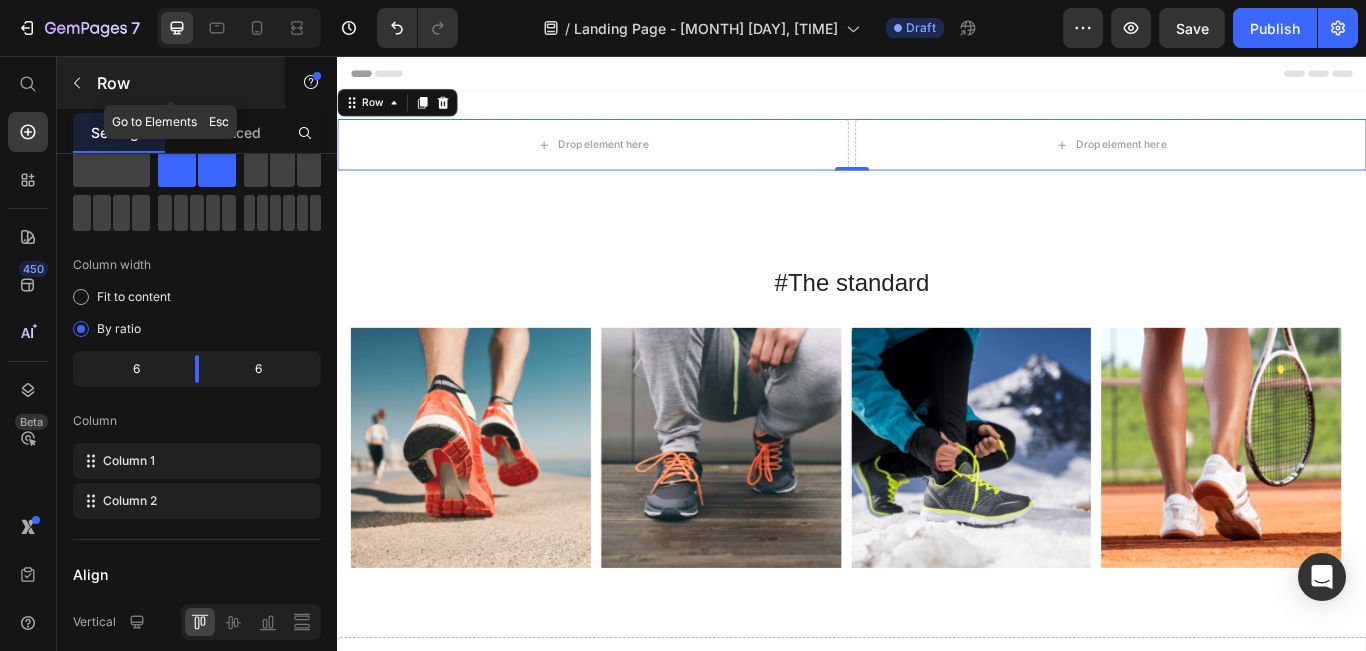 click 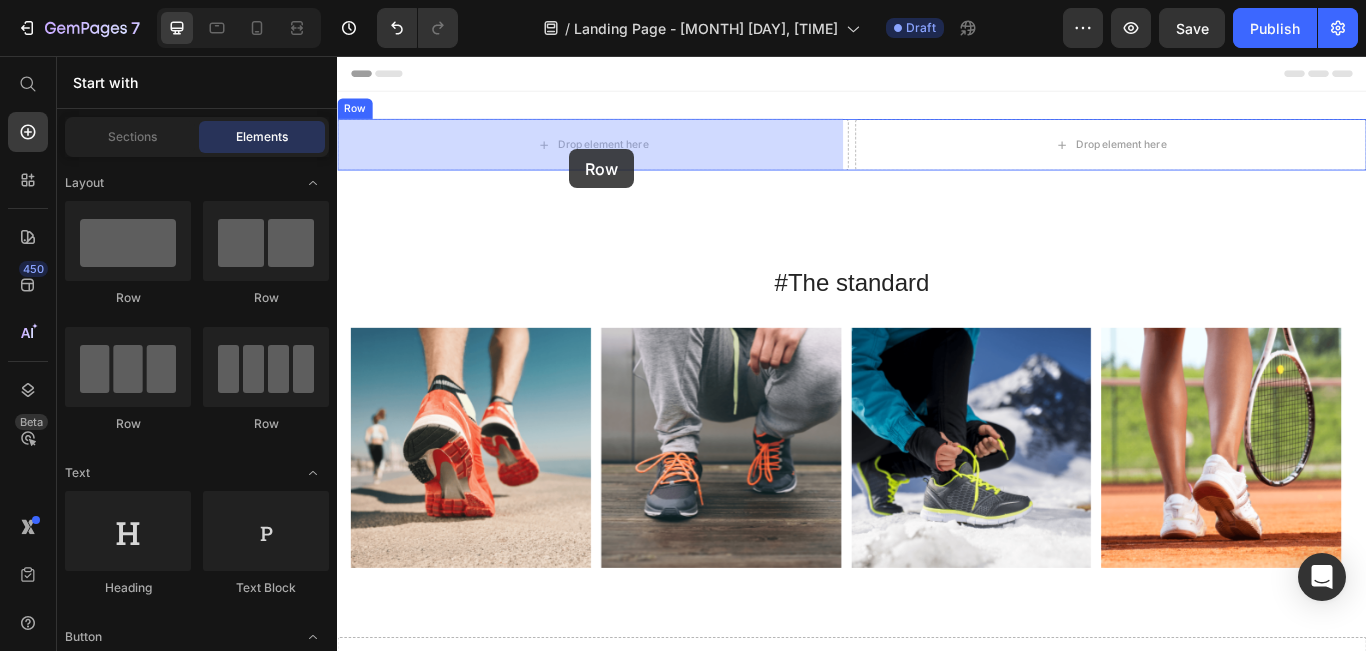 drag, startPoint x: 580, startPoint y: 305, endPoint x: 607, endPoint y: 165, distance: 142.5798 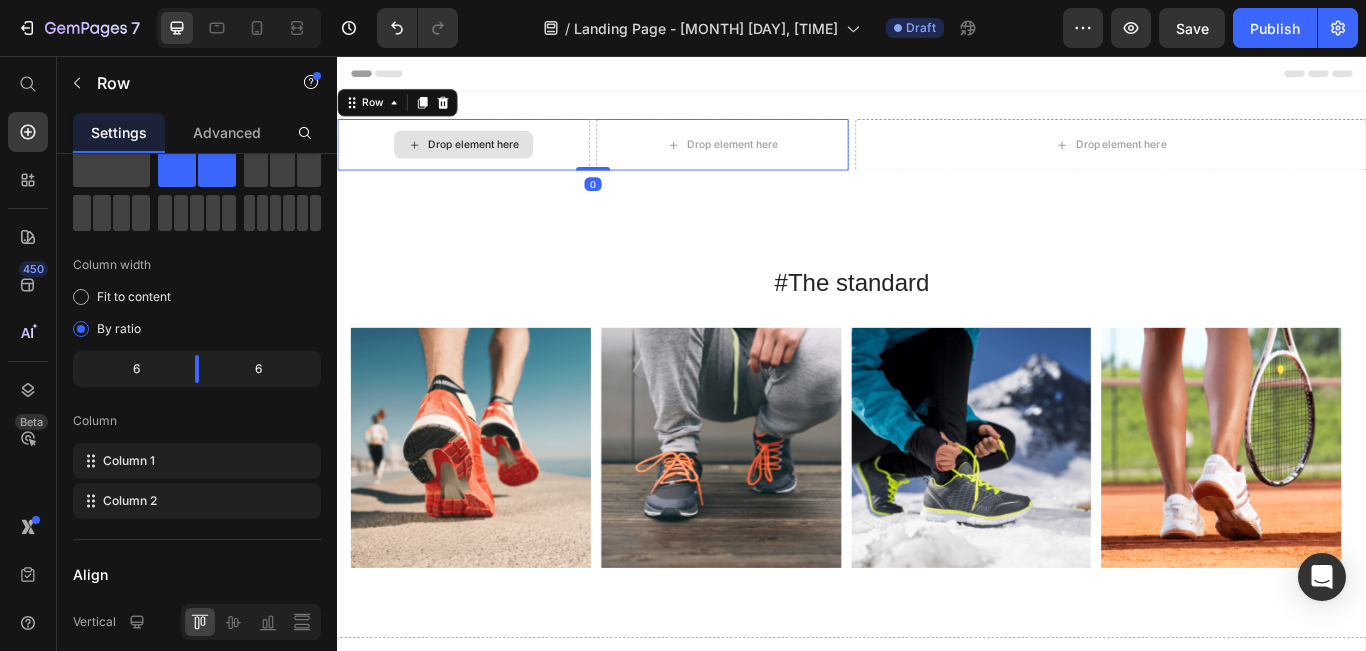 click on "Drop element here" at bounding box center [496, 159] 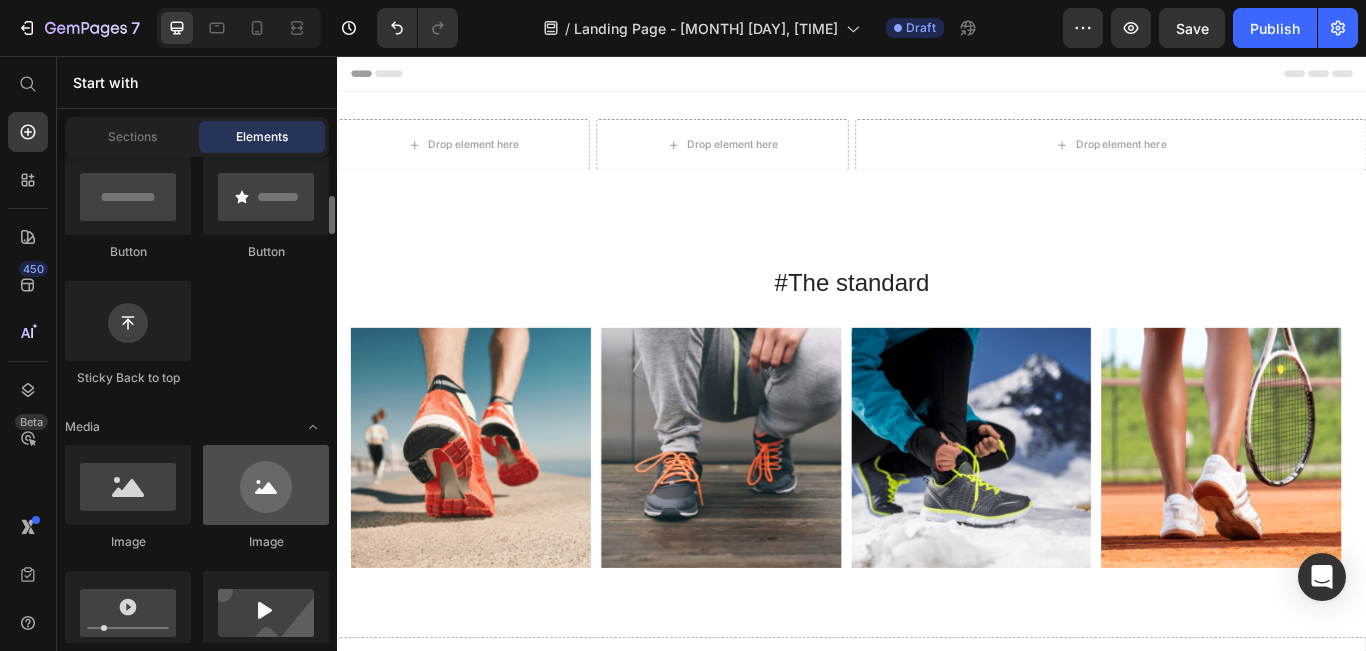scroll, scrollTop: 600, scrollLeft: 0, axis: vertical 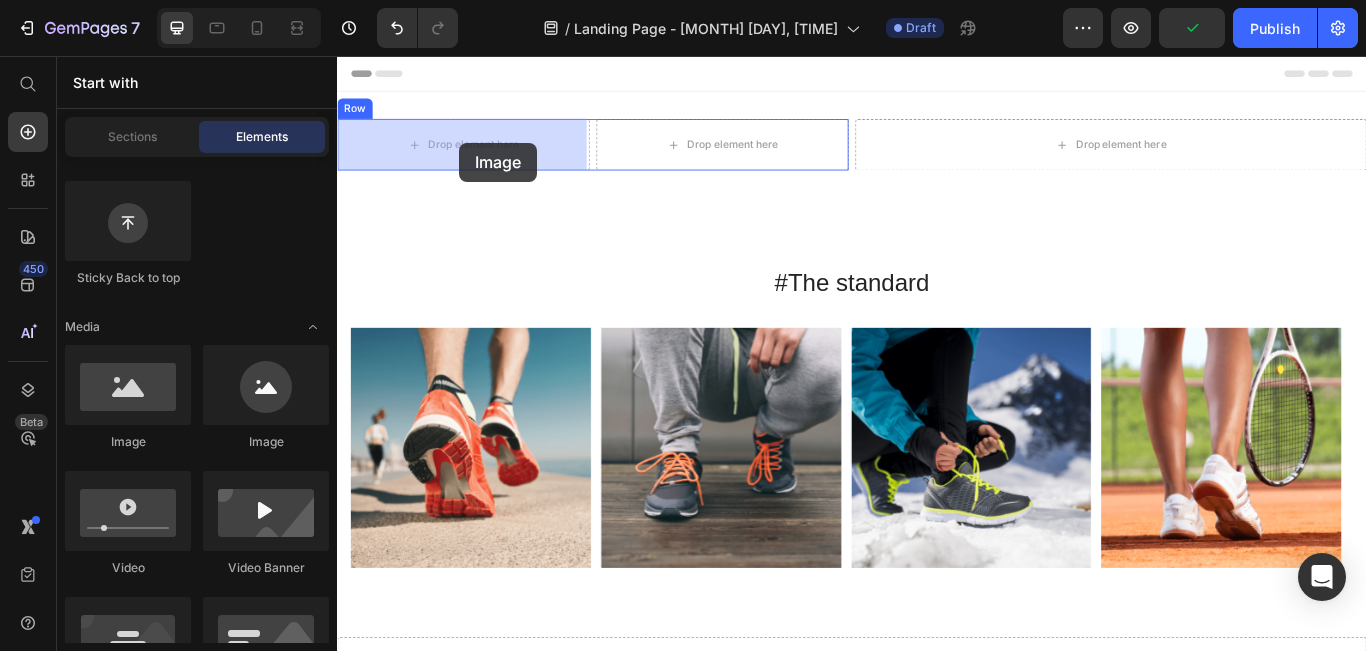 drag, startPoint x: 581, startPoint y: 435, endPoint x: 479, endPoint y: 157, distance: 296.12158 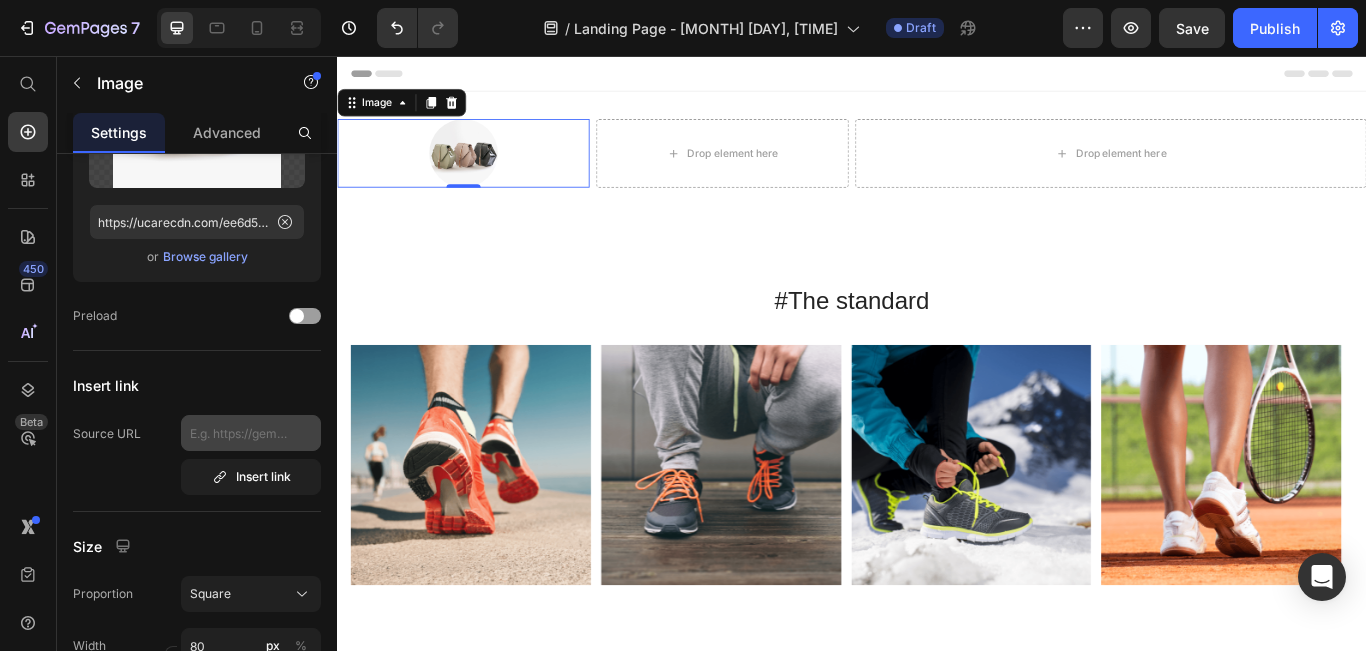 scroll, scrollTop: 0, scrollLeft: 0, axis: both 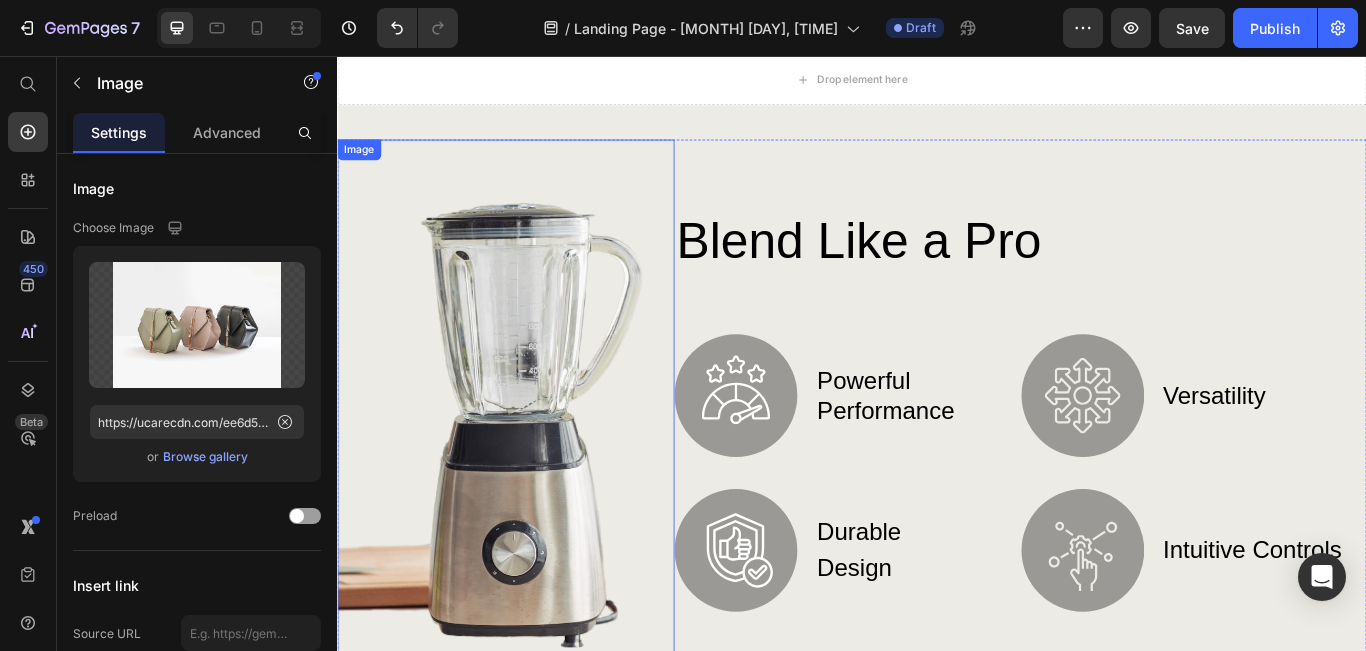 click at bounding box center (533, 464) 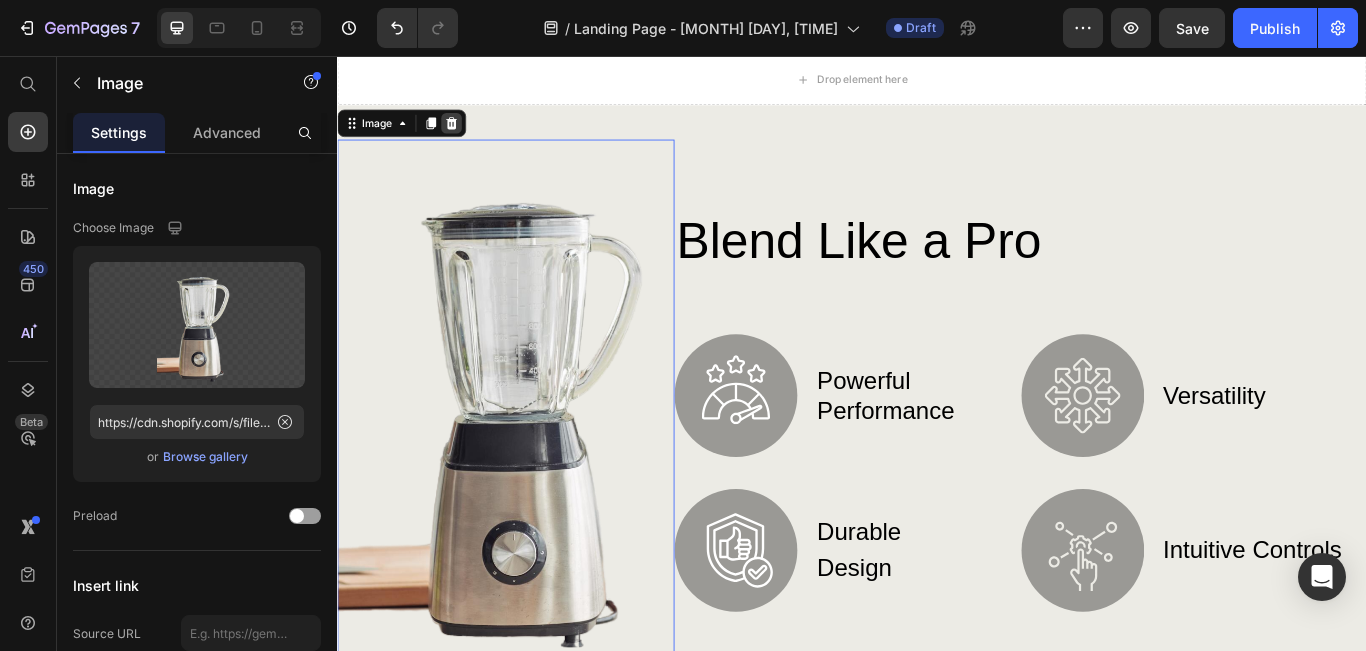 click 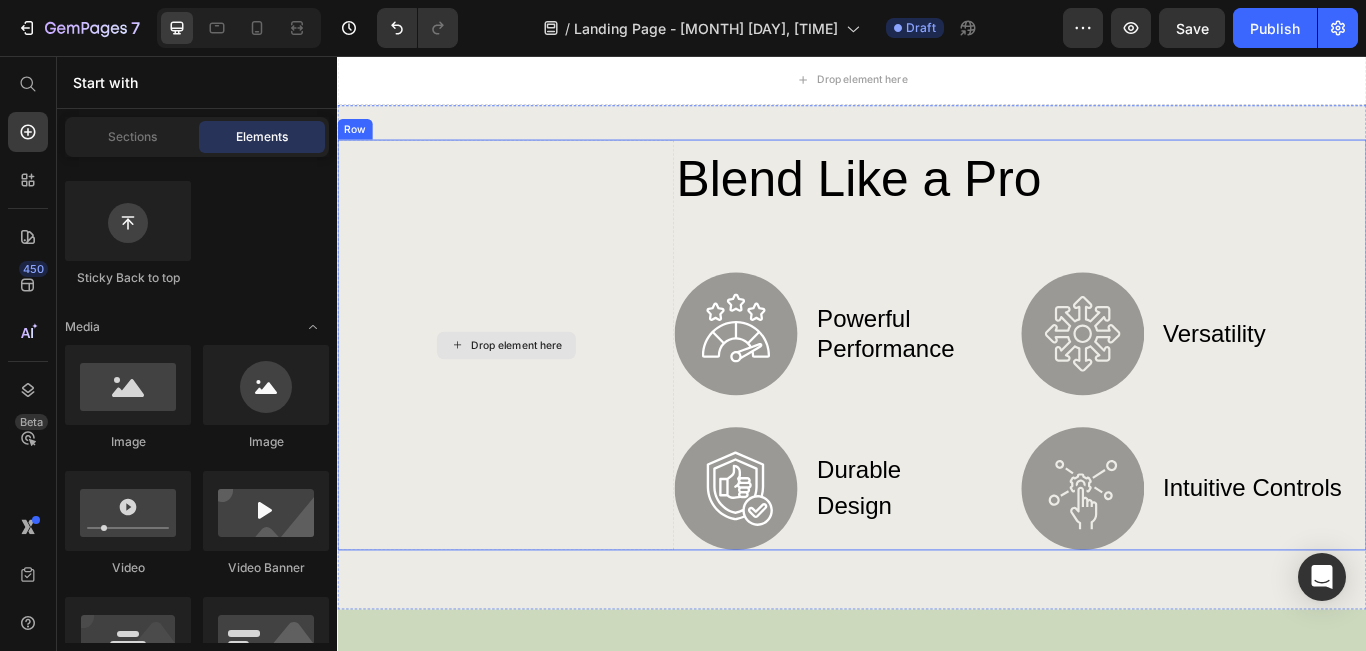 click on "Drop element here" at bounding box center [546, 393] 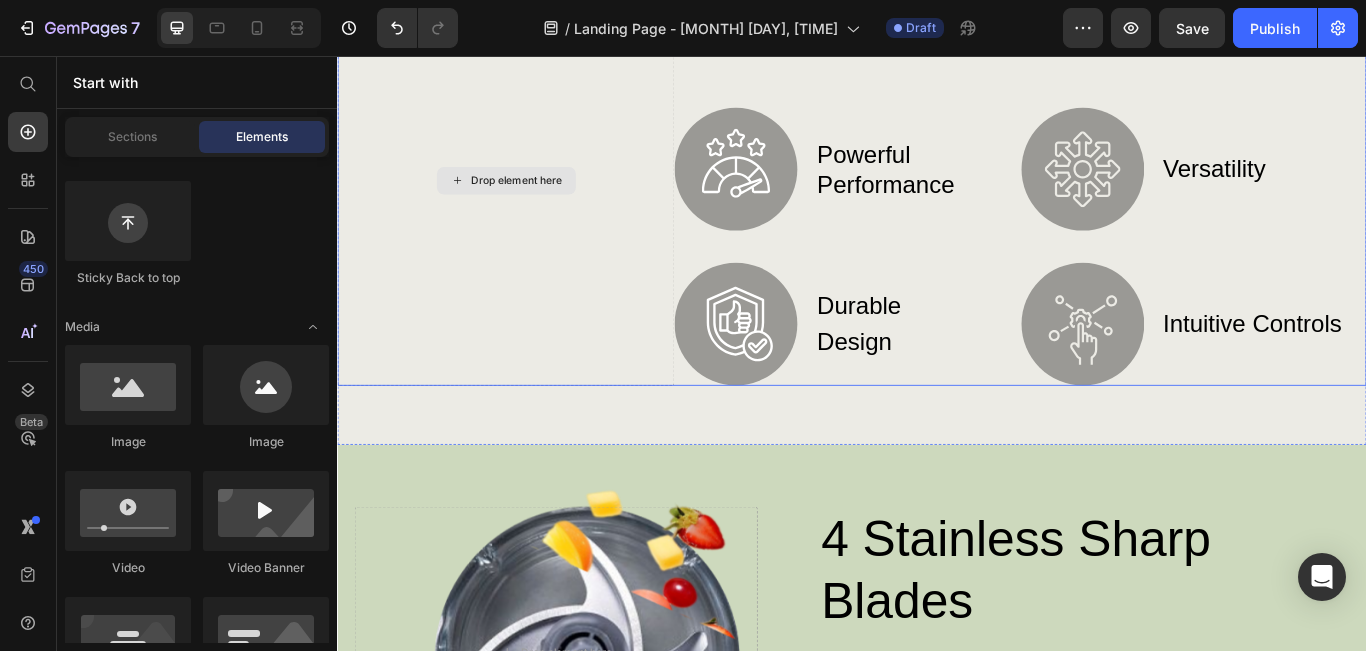scroll, scrollTop: 900, scrollLeft: 0, axis: vertical 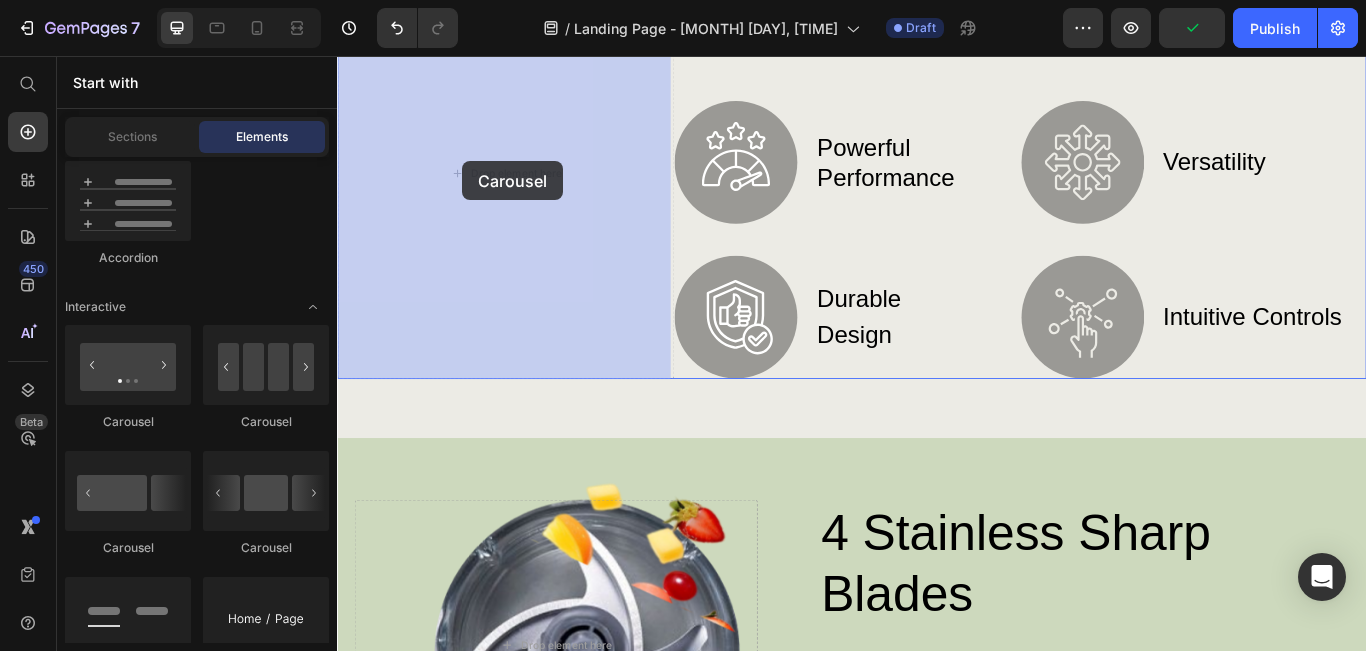 drag, startPoint x: 617, startPoint y: 425, endPoint x: 483, endPoint y: 179, distance: 280.12854 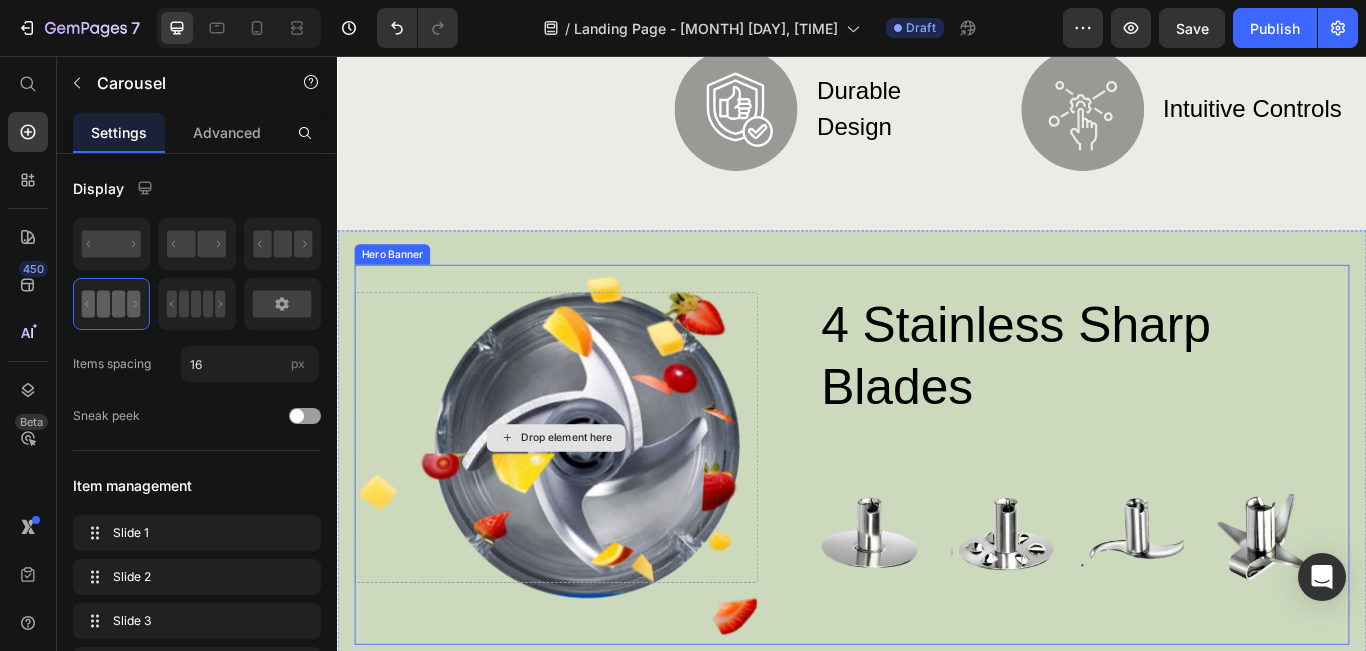scroll, scrollTop: 1300, scrollLeft: 0, axis: vertical 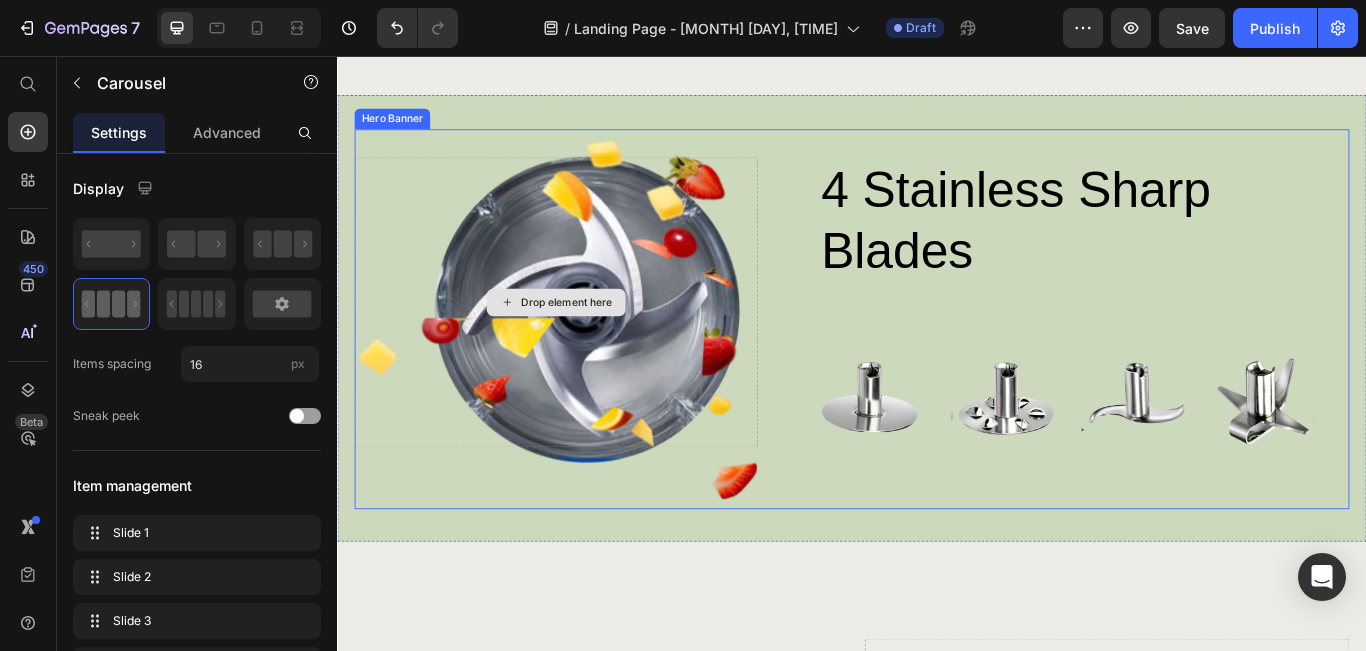 click on "Drop element here" at bounding box center [592, 342] 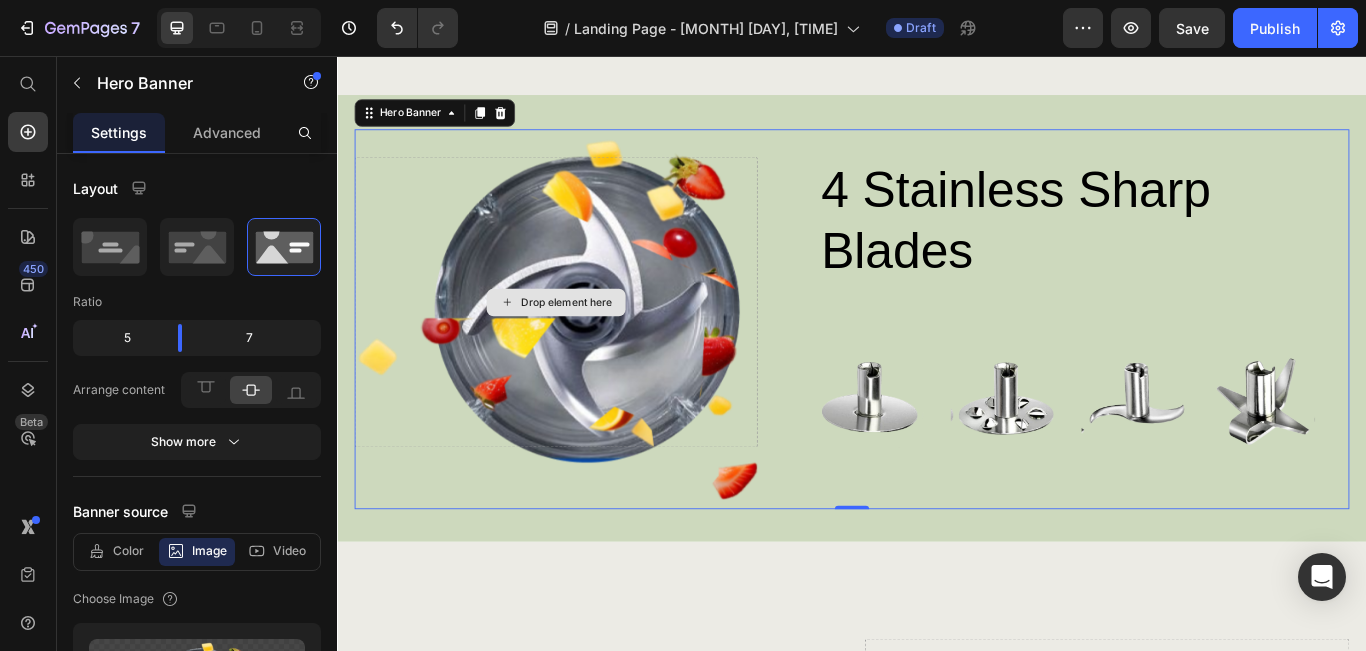 click on "Drop element here" at bounding box center [604, 343] 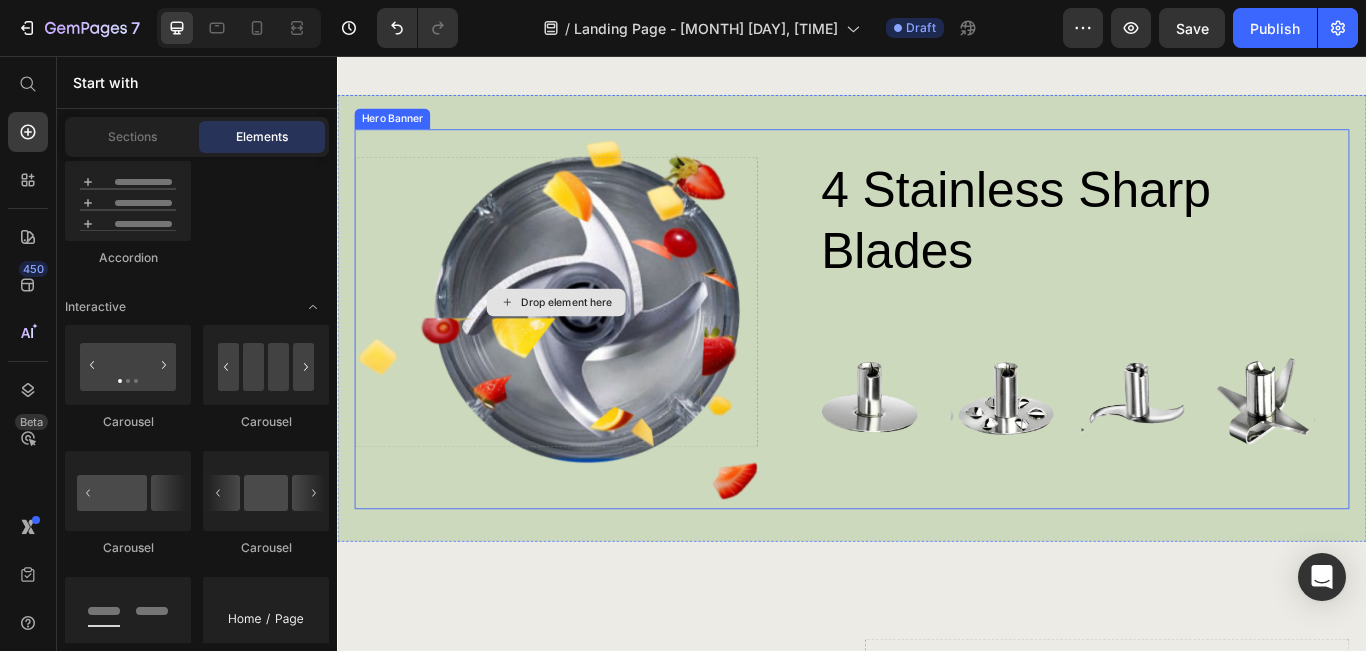click on "Drop element here" at bounding box center [604, 343] 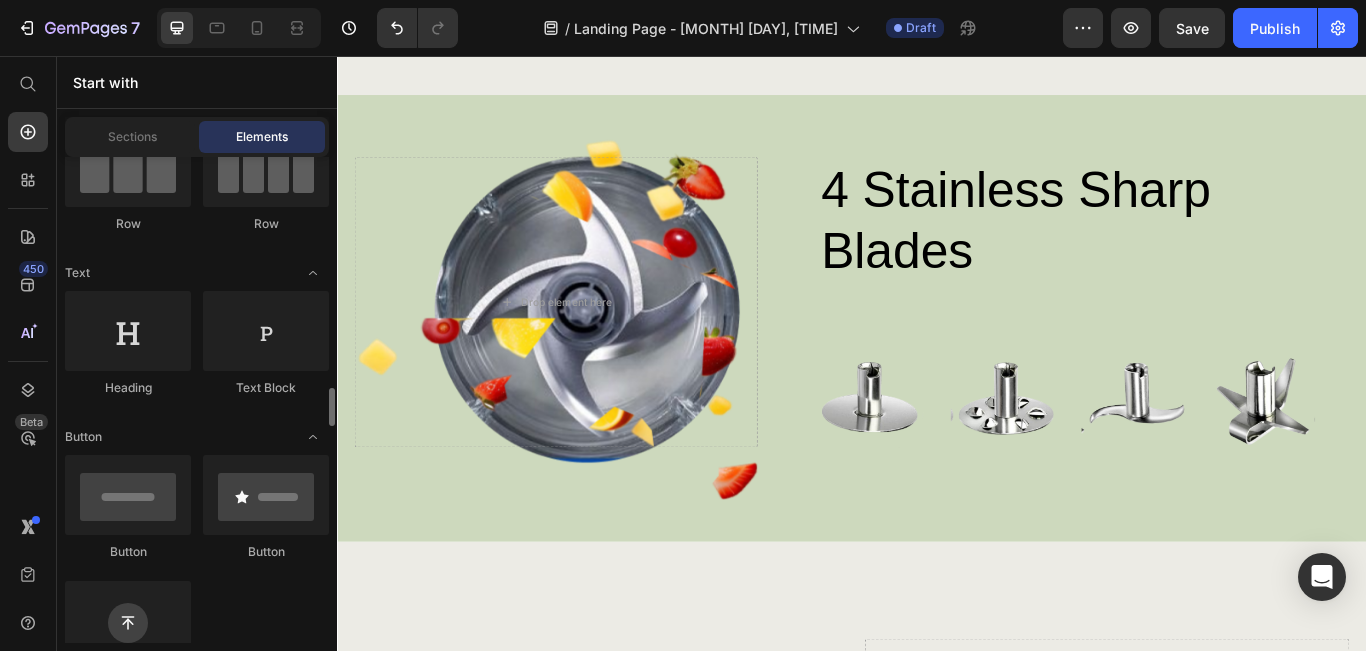 scroll, scrollTop: 0, scrollLeft: 0, axis: both 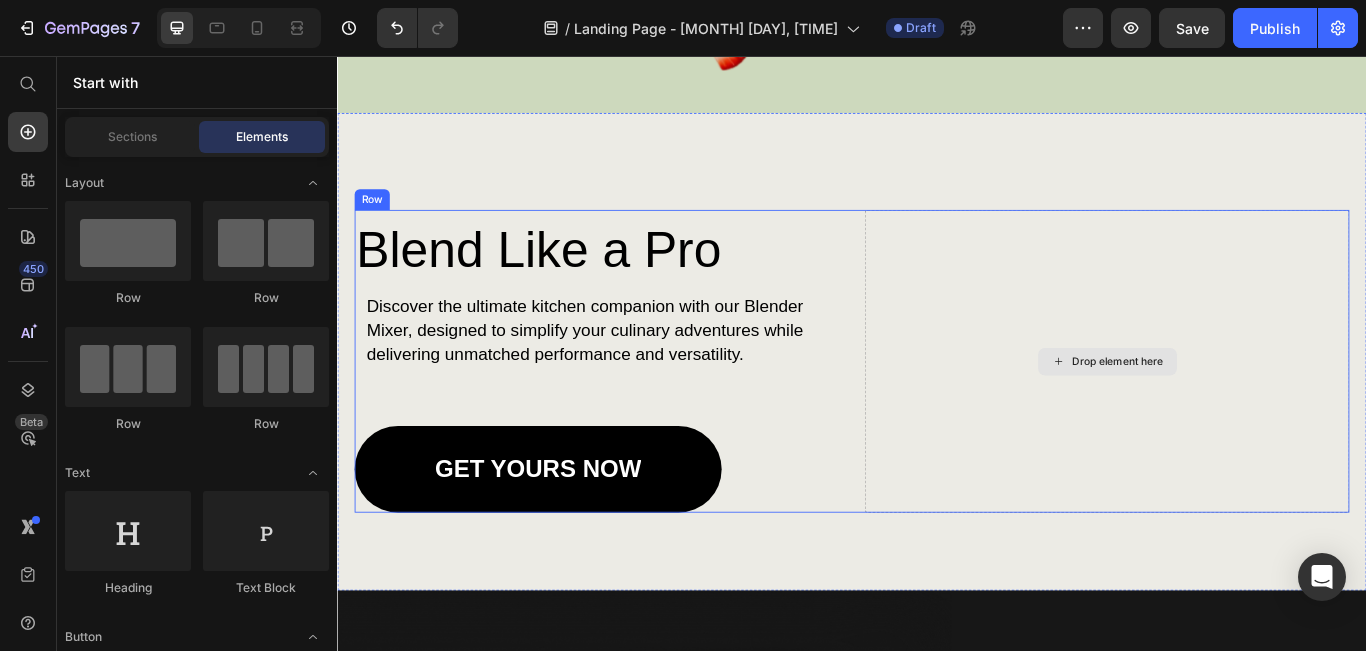 click on "Drop element here" at bounding box center [1247, 412] 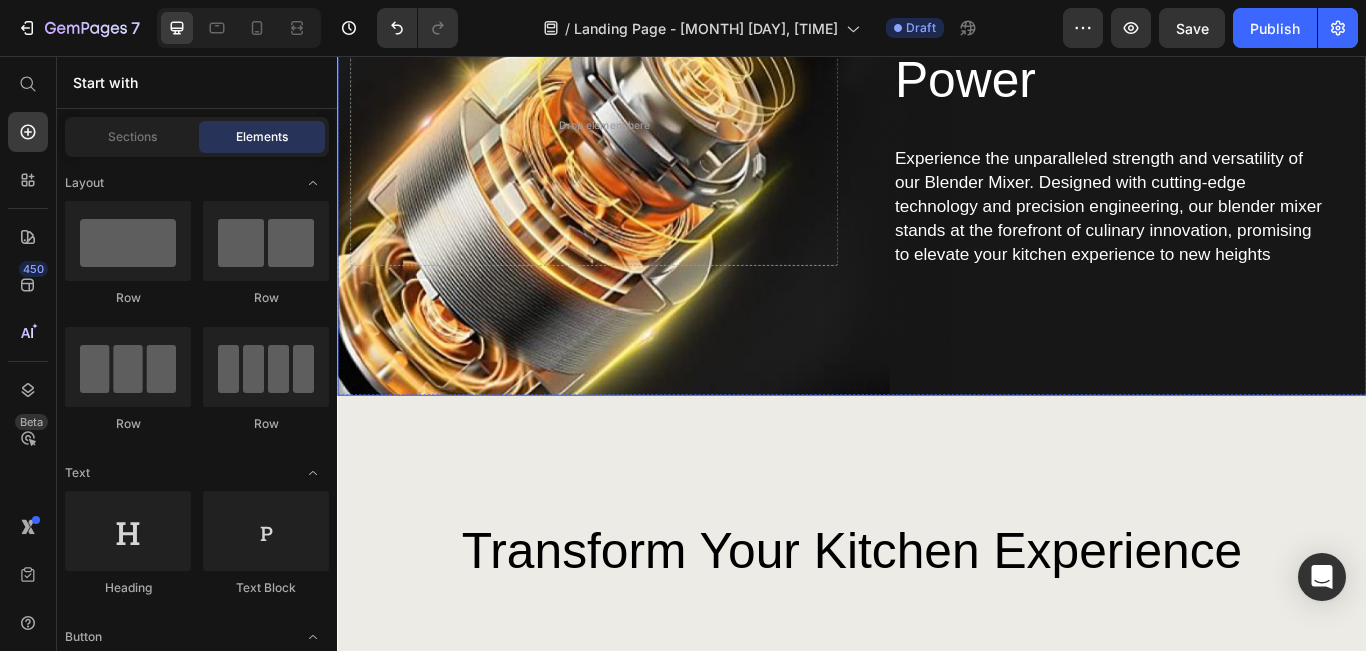 scroll, scrollTop: 2500, scrollLeft: 0, axis: vertical 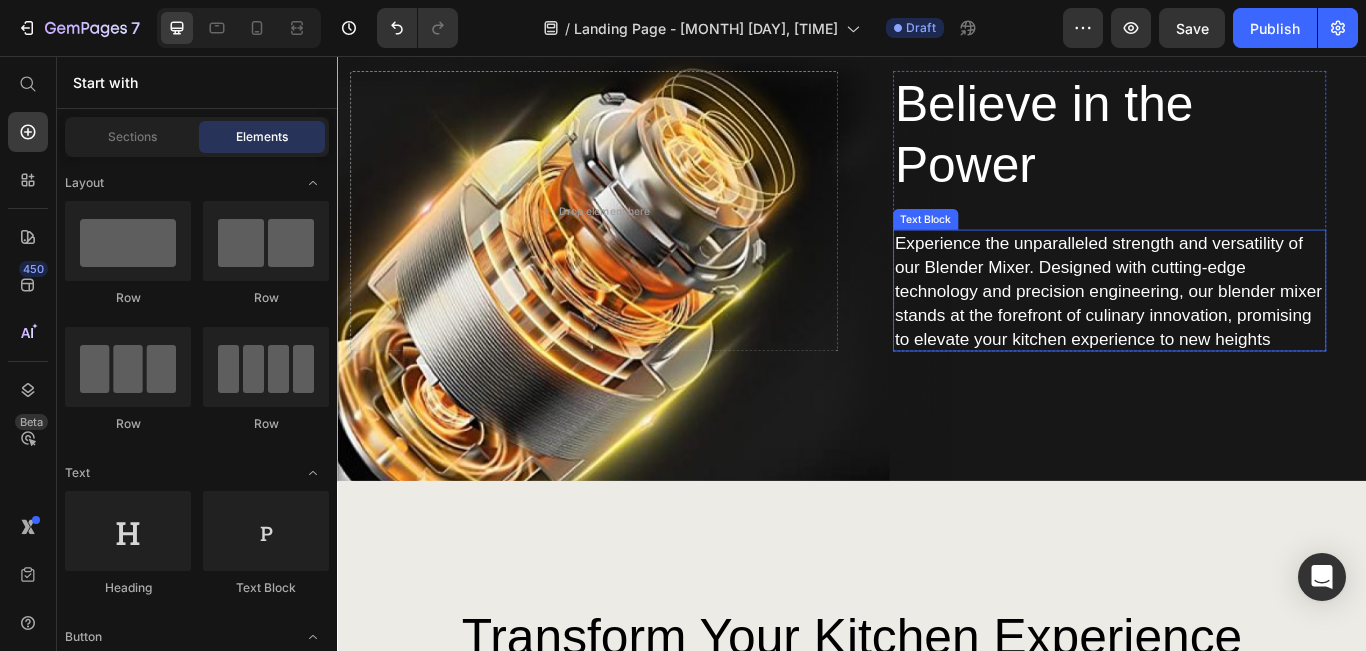 click on "Experience the unparalleled strength and versatility of our Blender Mixer. Designed with cutting-edge technology and precision engineering, our blender mixer stands at the forefront of culinary innovation, promising to elevate your kitchen experience to new heights" at bounding box center (1237, 330) 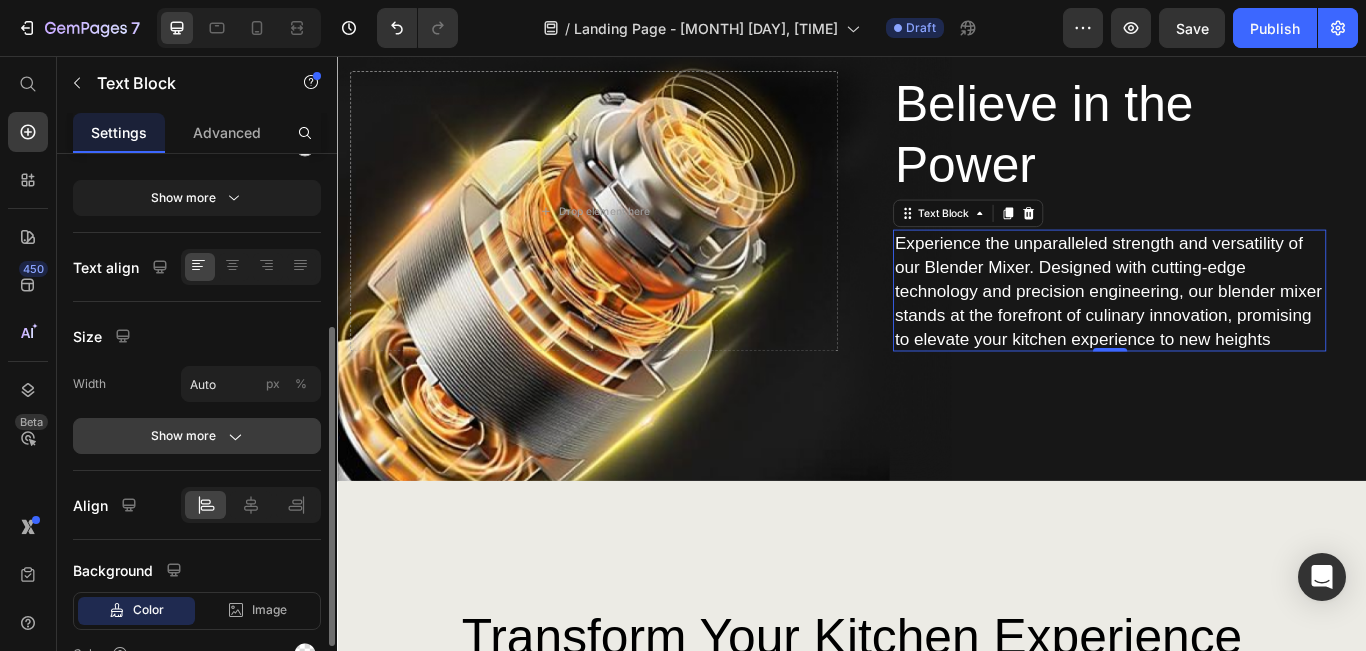 scroll, scrollTop: 406, scrollLeft: 0, axis: vertical 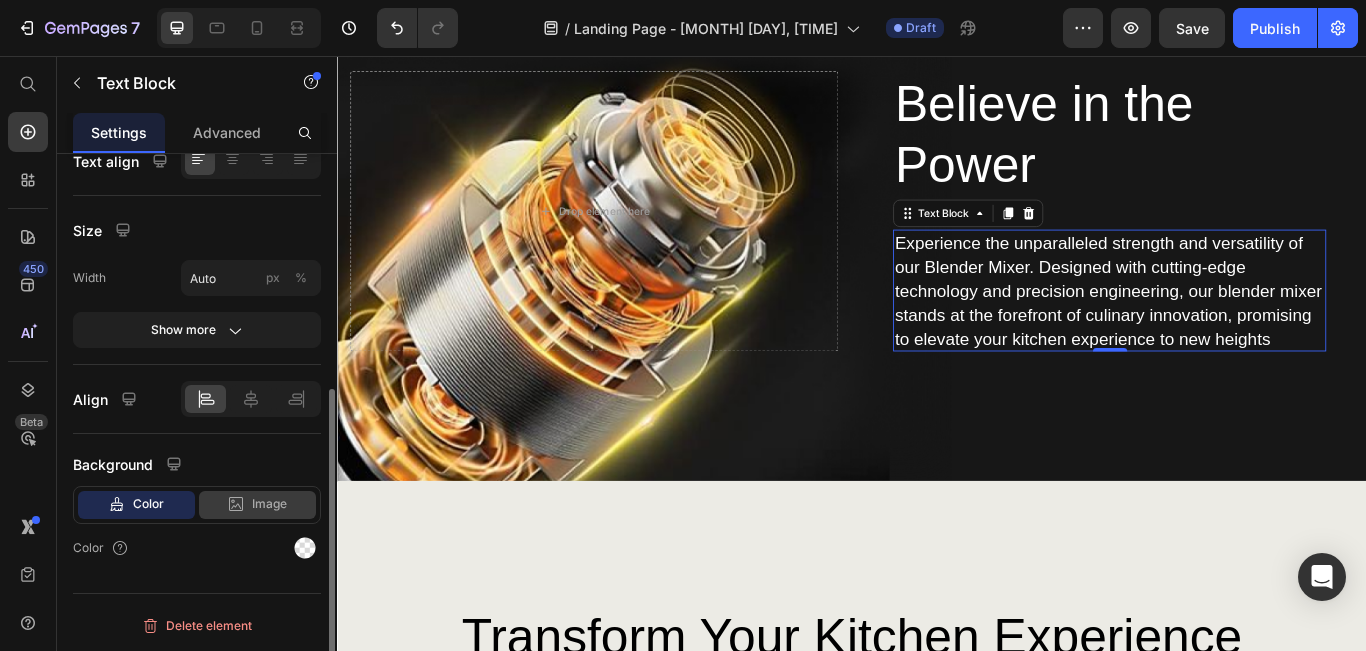 click on "Image" at bounding box center (269, 504) 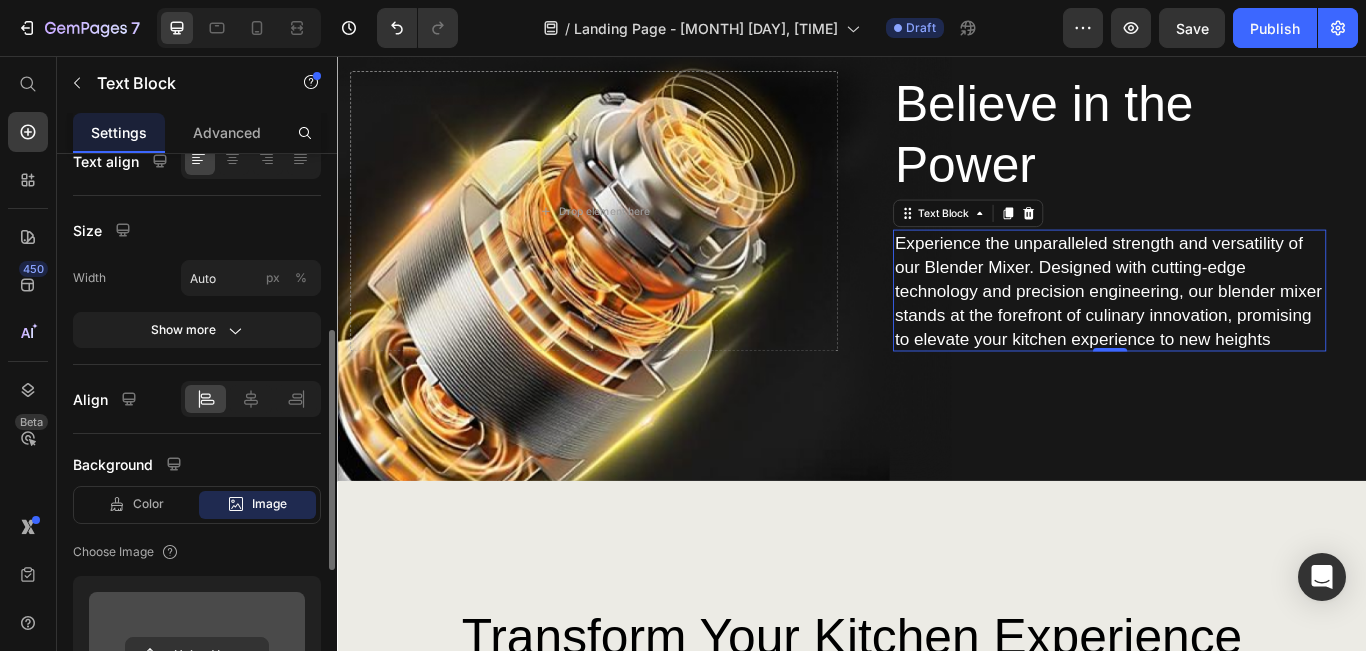 scroll, scrollTop: 706, scrollLeft: 0, axis: vertical 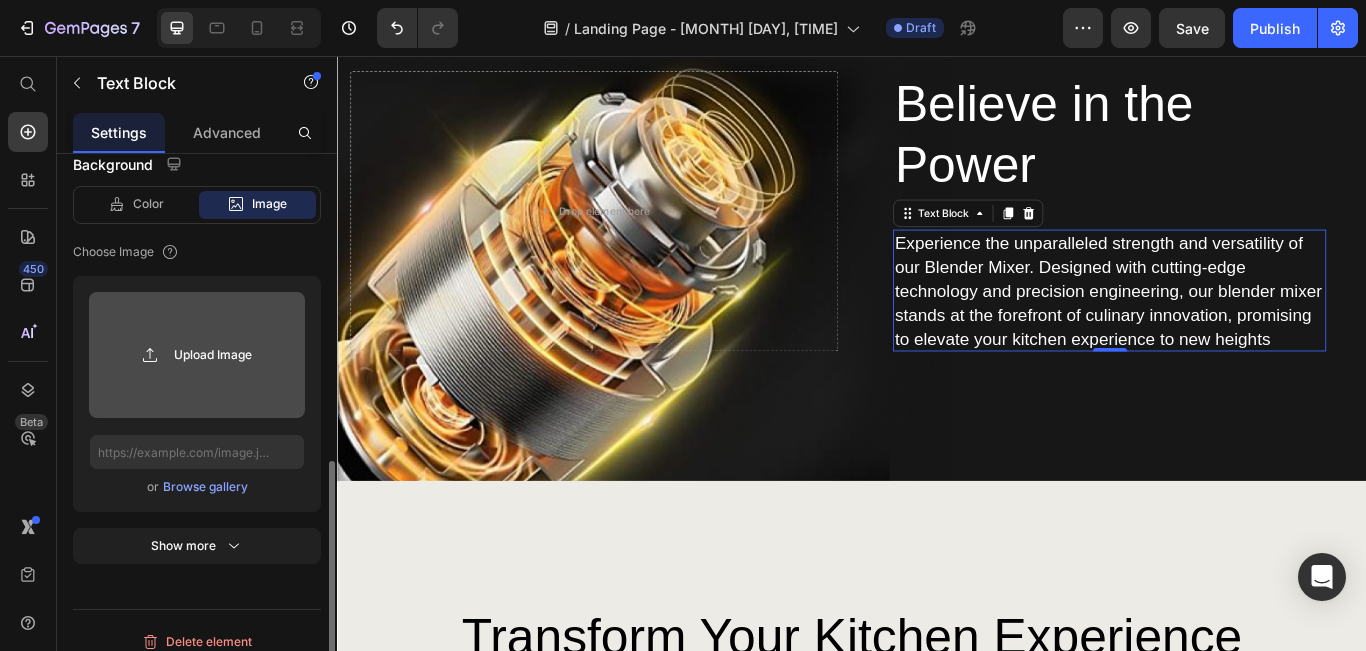 click 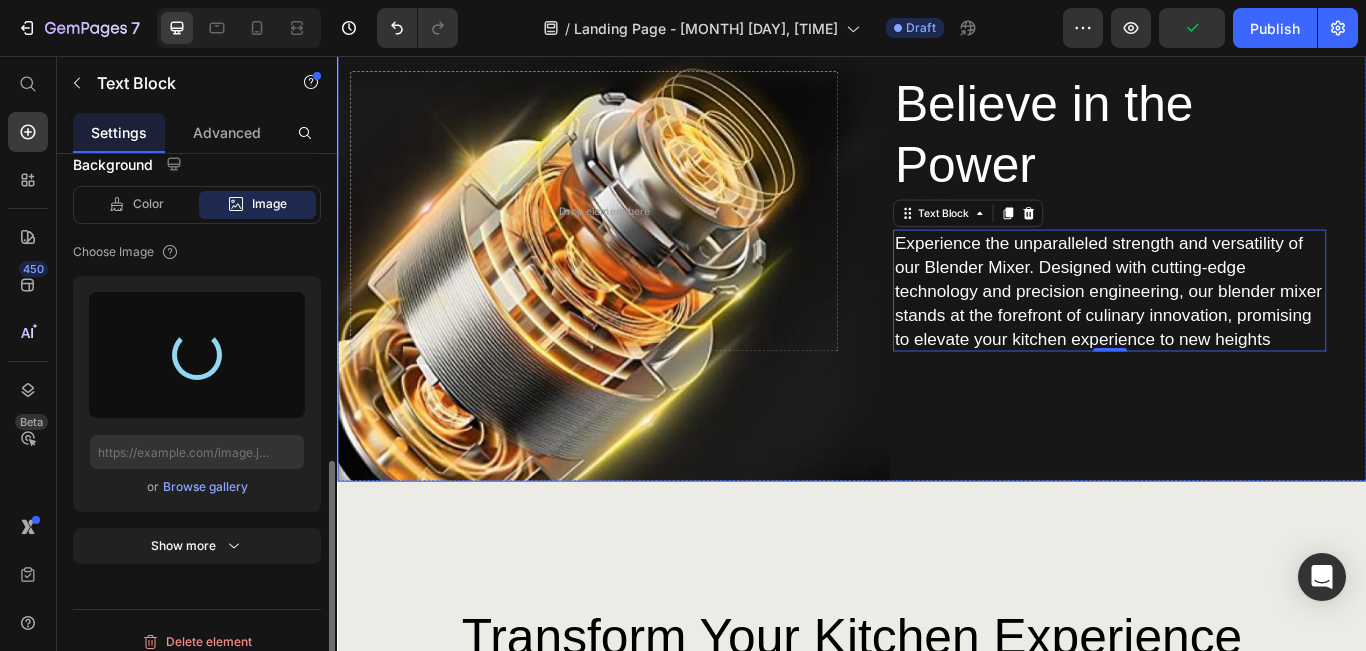 type on "https://cdn.shopify.com/s/files/1/0629/5260/3855/files/gempages_548117531798275216-dfda2984-4b5b-46b5-b461-b8290148369f.png" 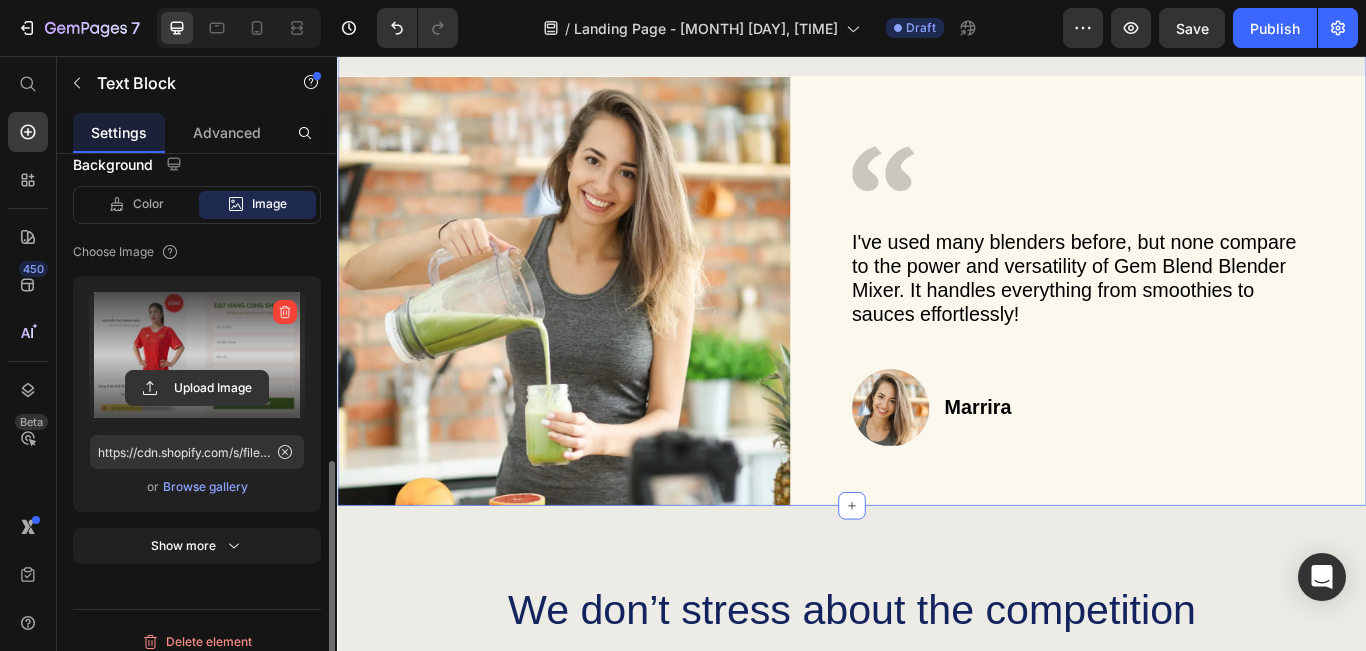 scroll, scrollTop: 4000, scrollLeft: 0, axis: vertical 